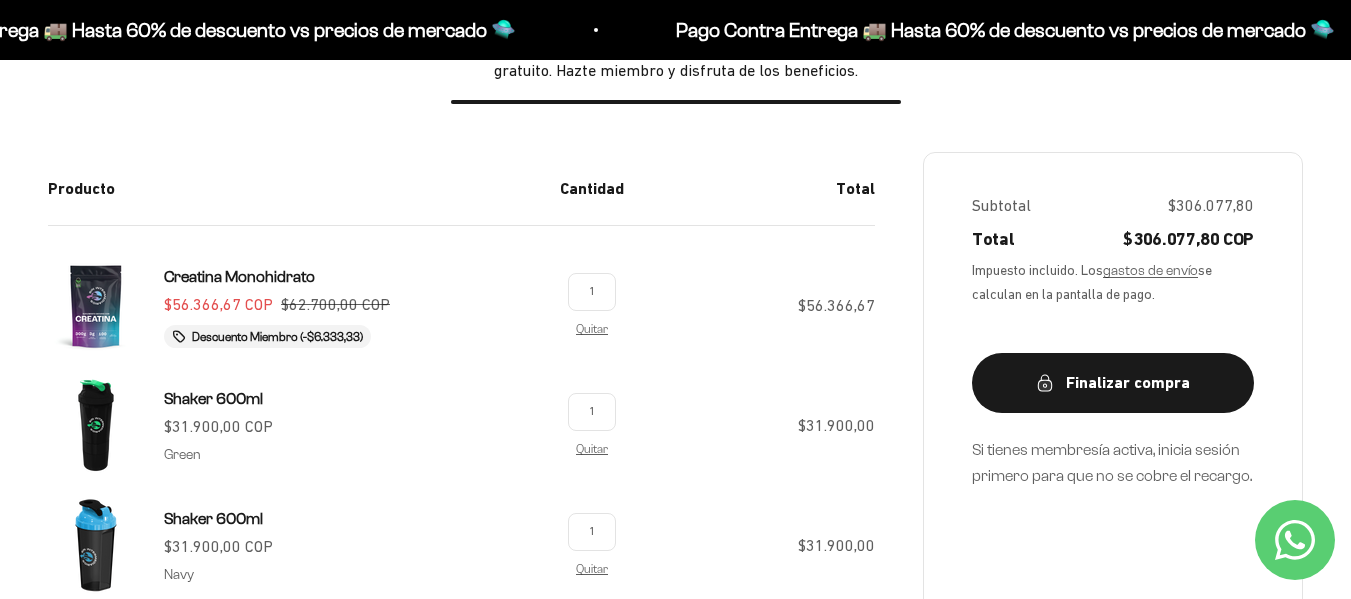 scroll, scrollTop: 0, scrollLeft: 0, axis: both 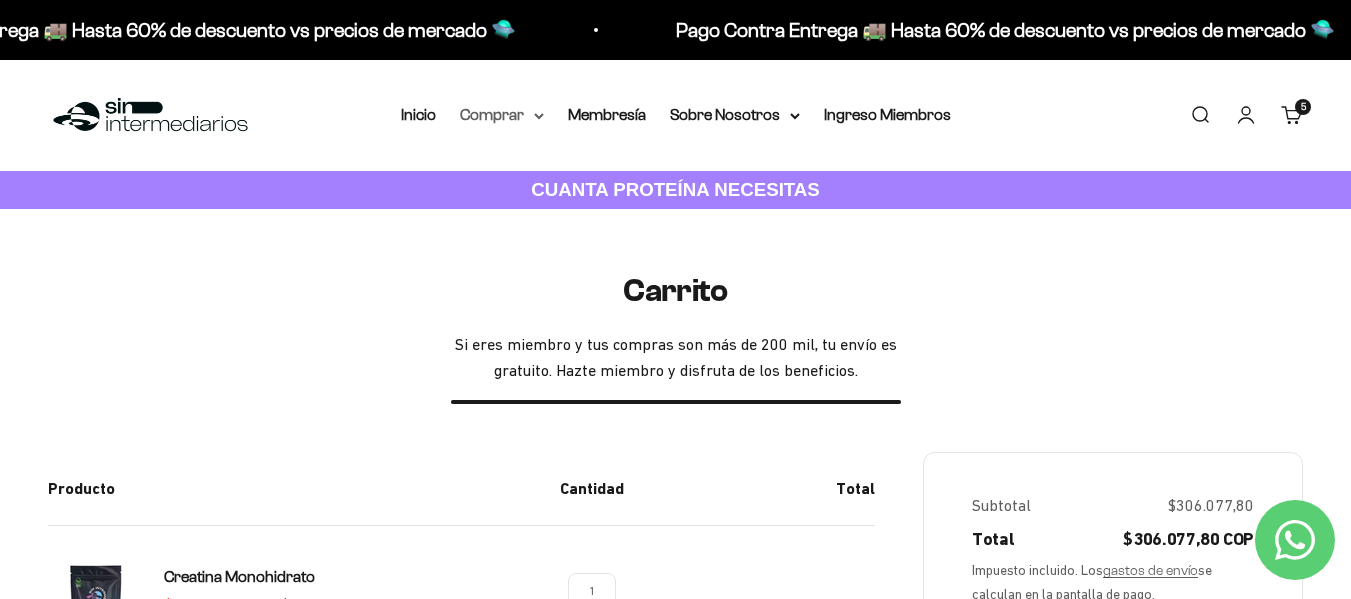 click on "Comprar" at bounding box center (502, 115) 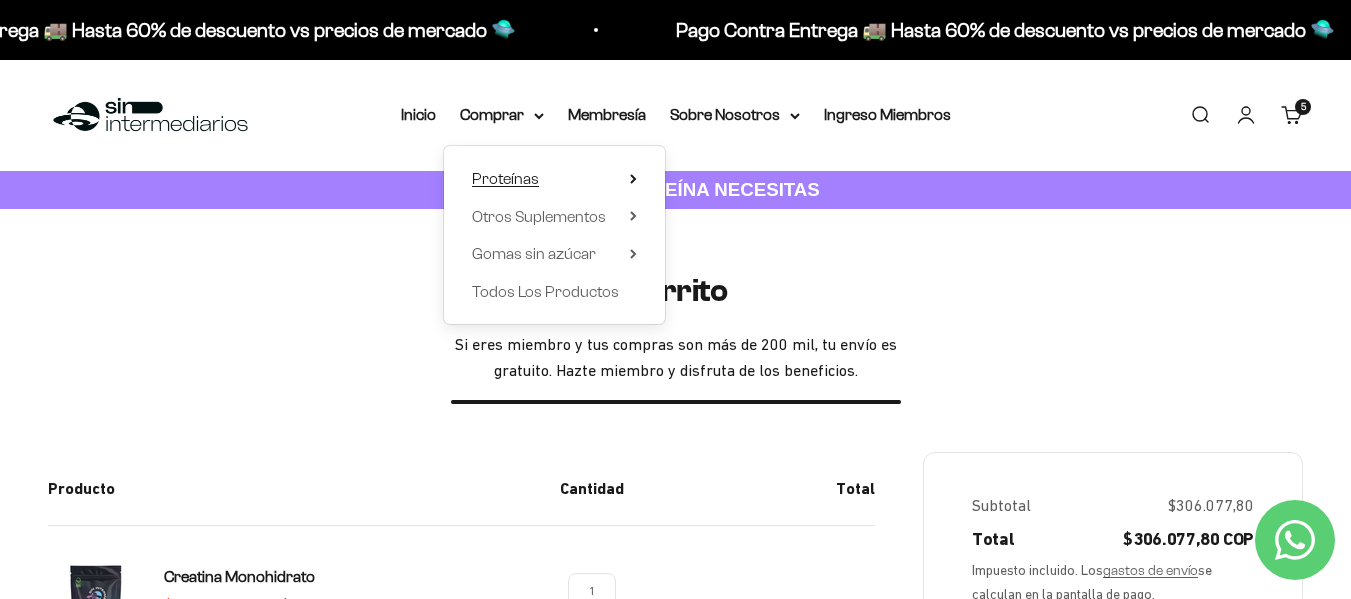 click on "Proteínas" at bounding box center (505, 178) 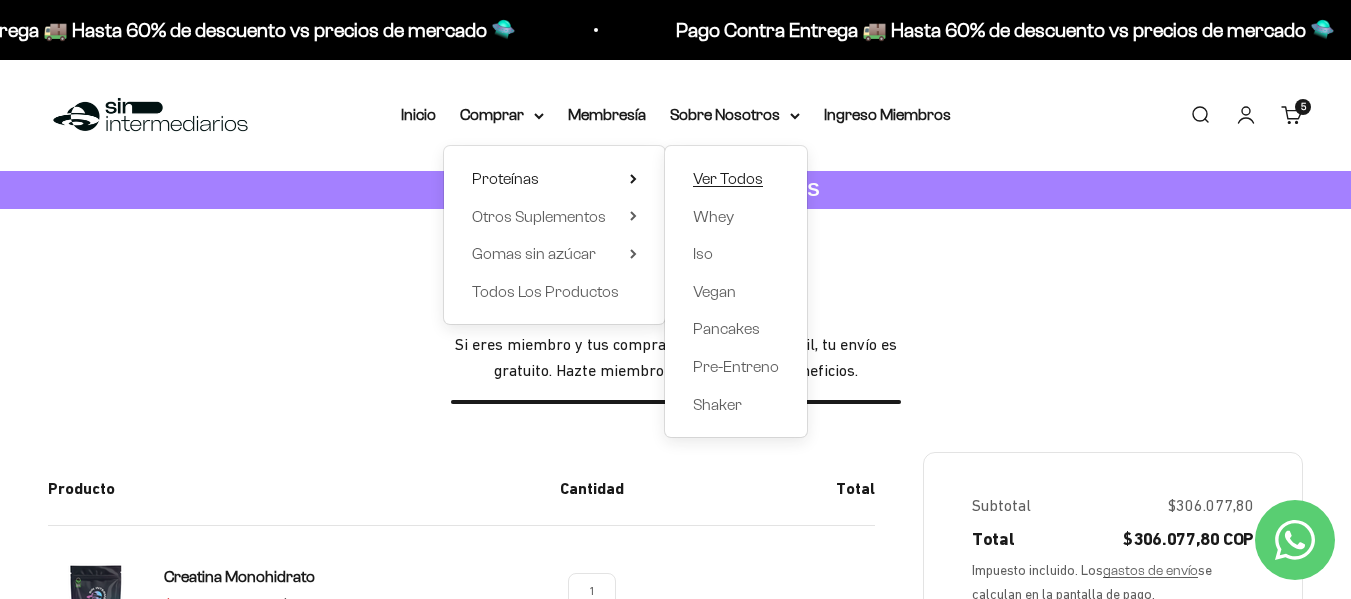 click on "Ver Todos" at bounding box center [728, 178] 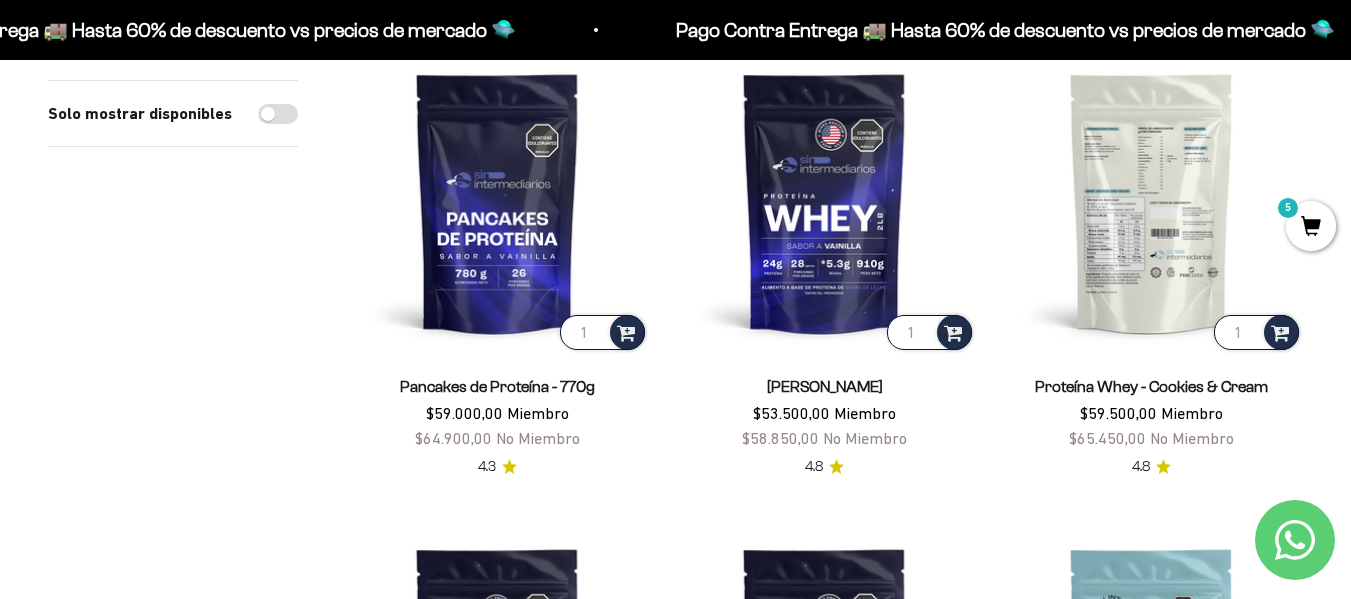 scroll, scrollTop: 300, scrollLeft: 0, axis: vertical 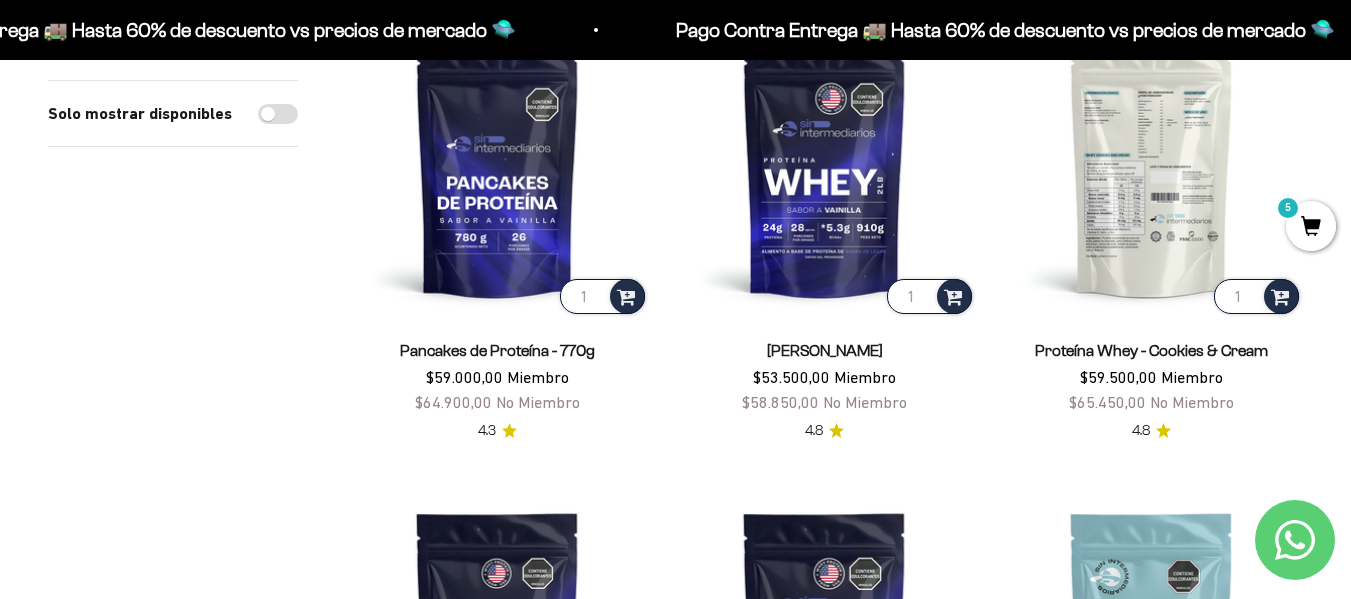 click on "1" at bounding box center (1256, 296) 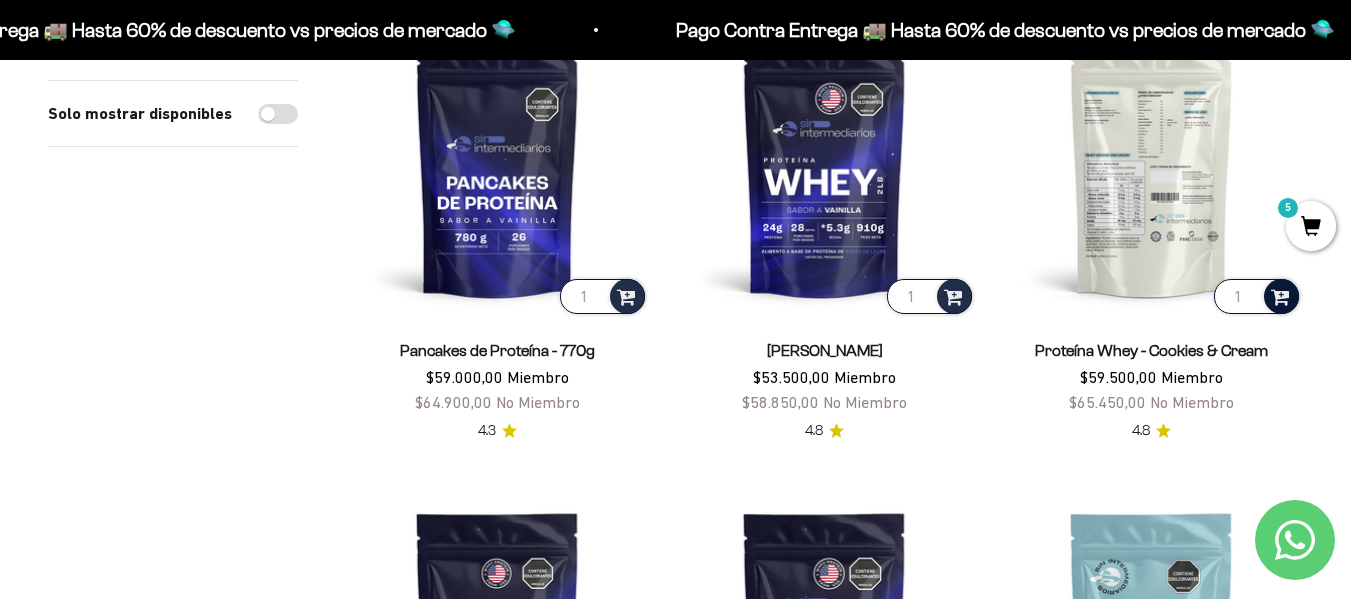 click at bounding box center (1280, 295) 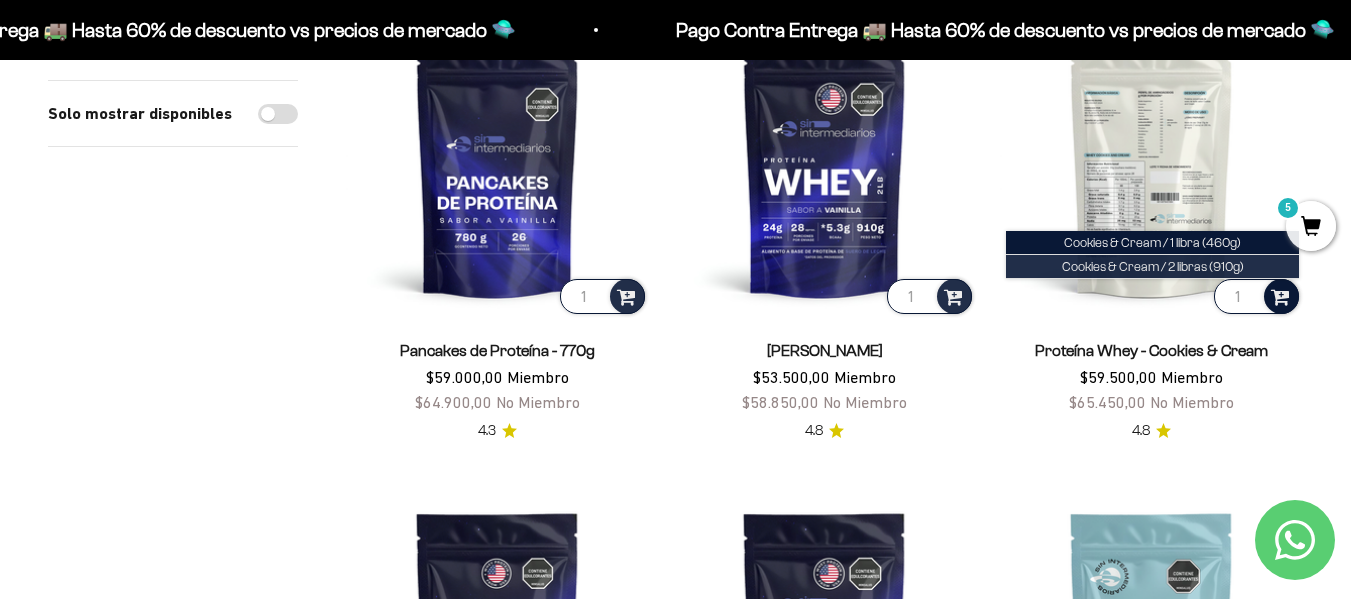 click on "Cookies & Cream / 2 libras (910g)" at bounding box center [1153, 266] 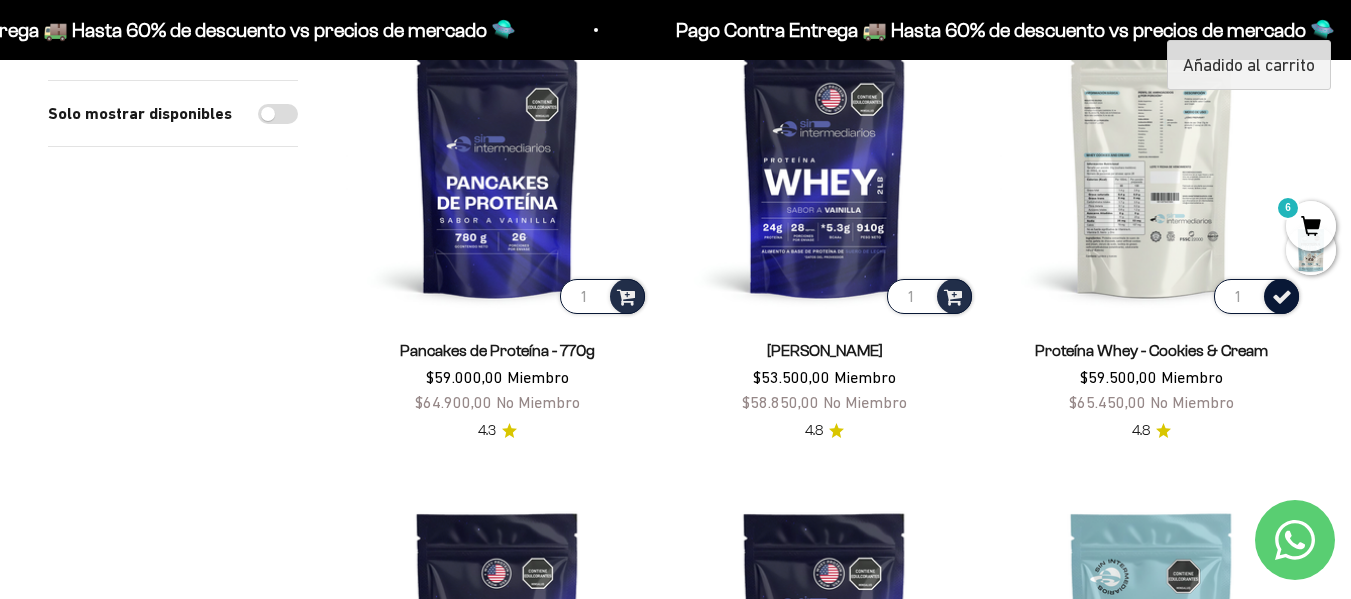 click on "6" at bounding box center (1311, 226) 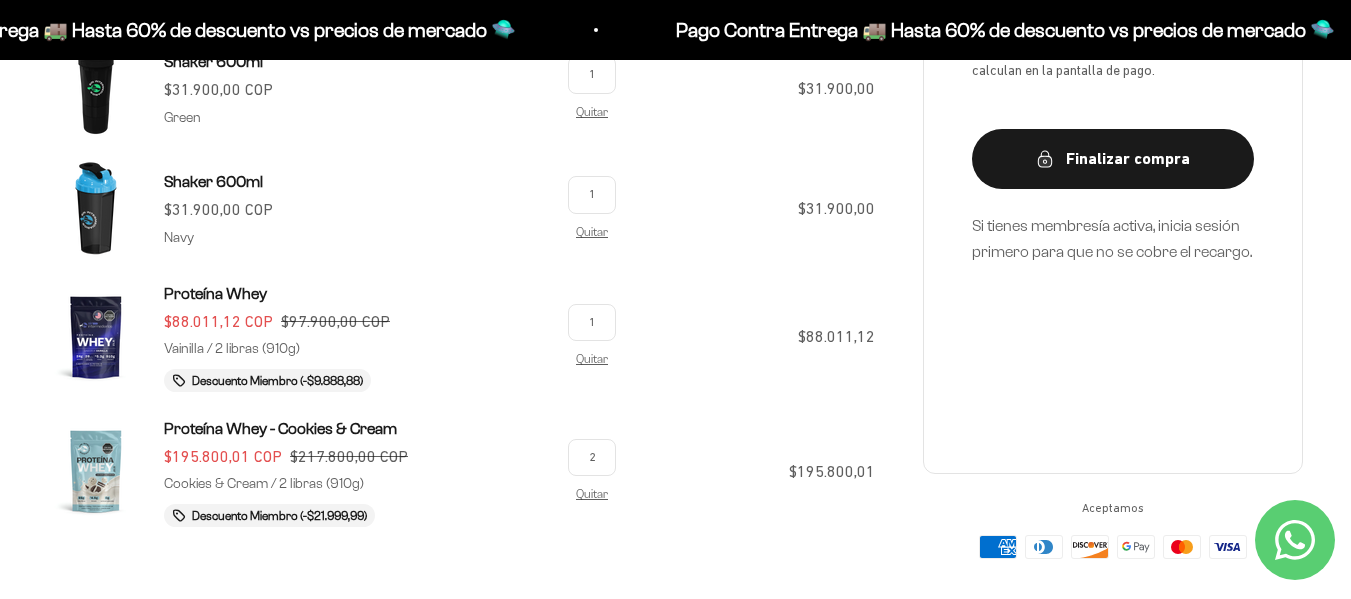 scroll, scrollTop: 700, scrollLeft: 0, axis: vertical 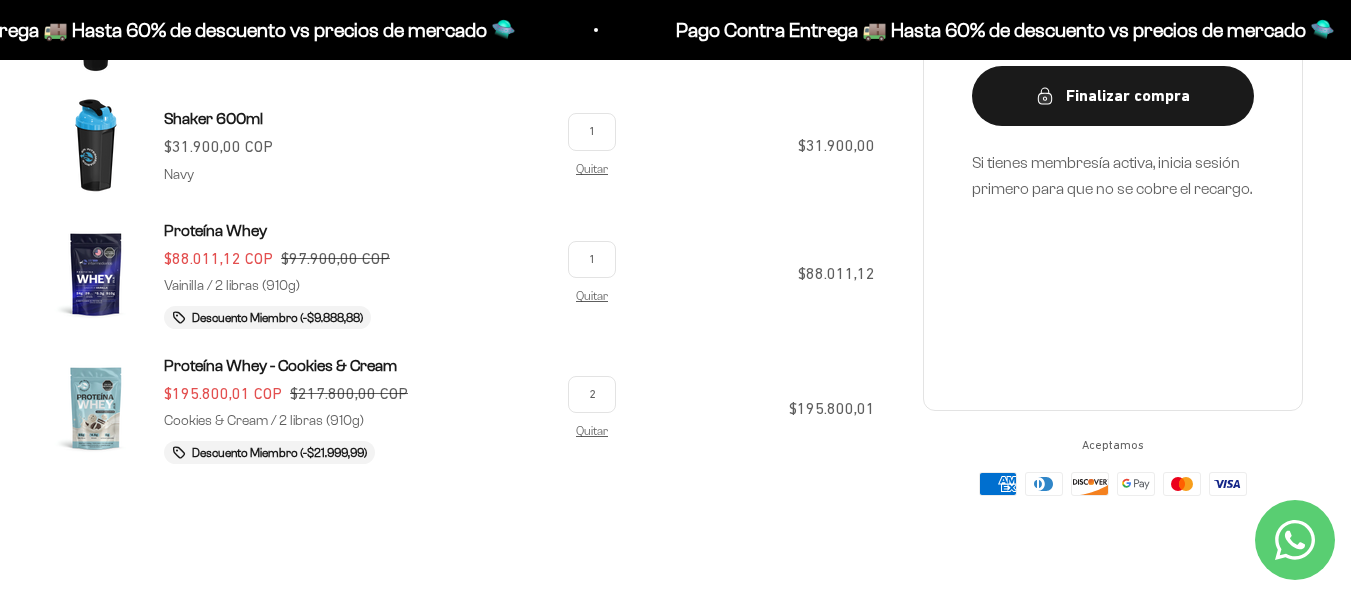 click on "2" at bounding box center [592, 394] 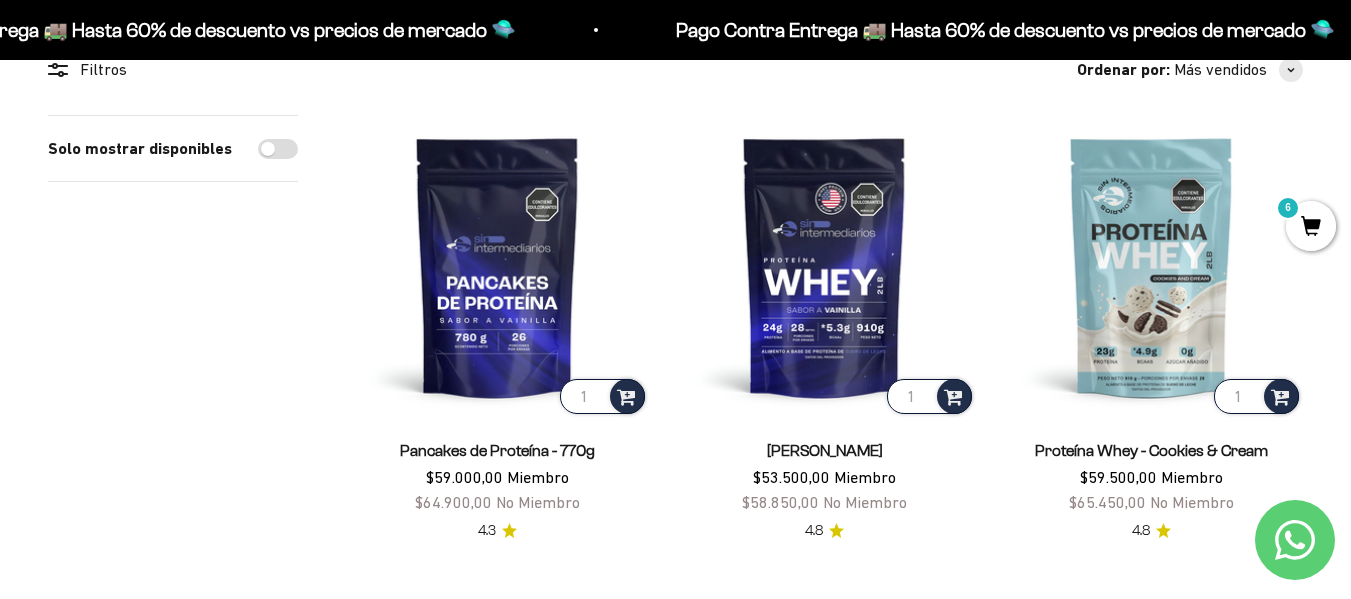 scroll, scrollTop: 199, scrollLeft: 0, axis: vertical 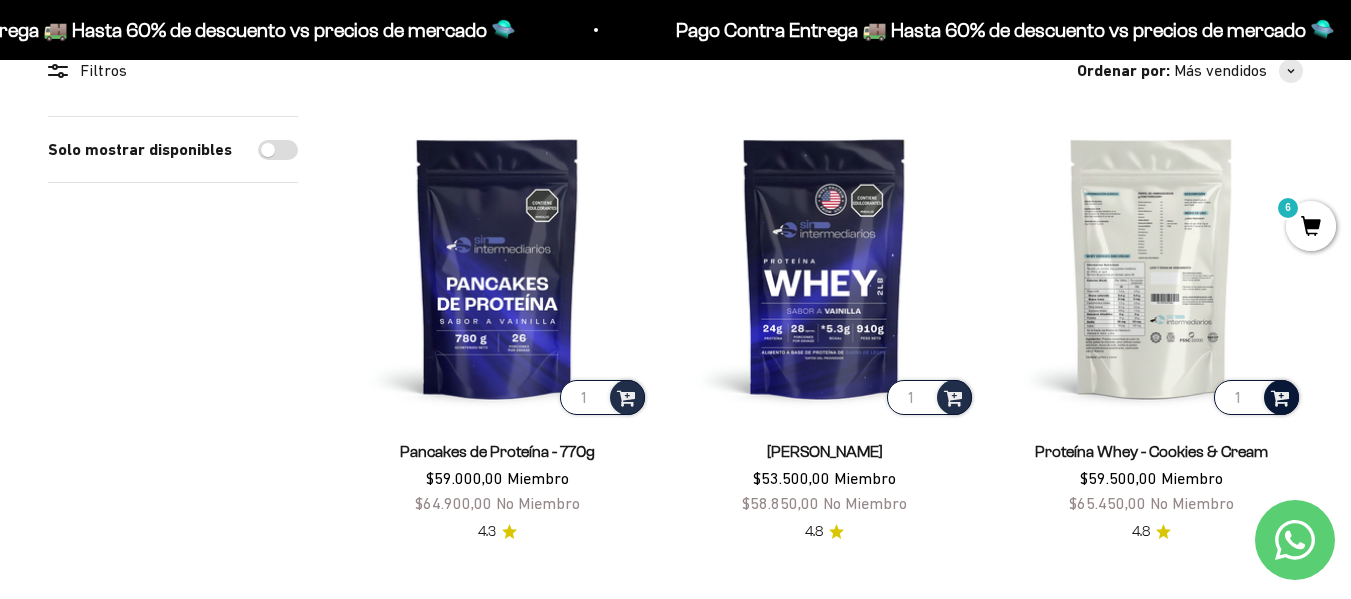 click at bounding box center (1280, 396) 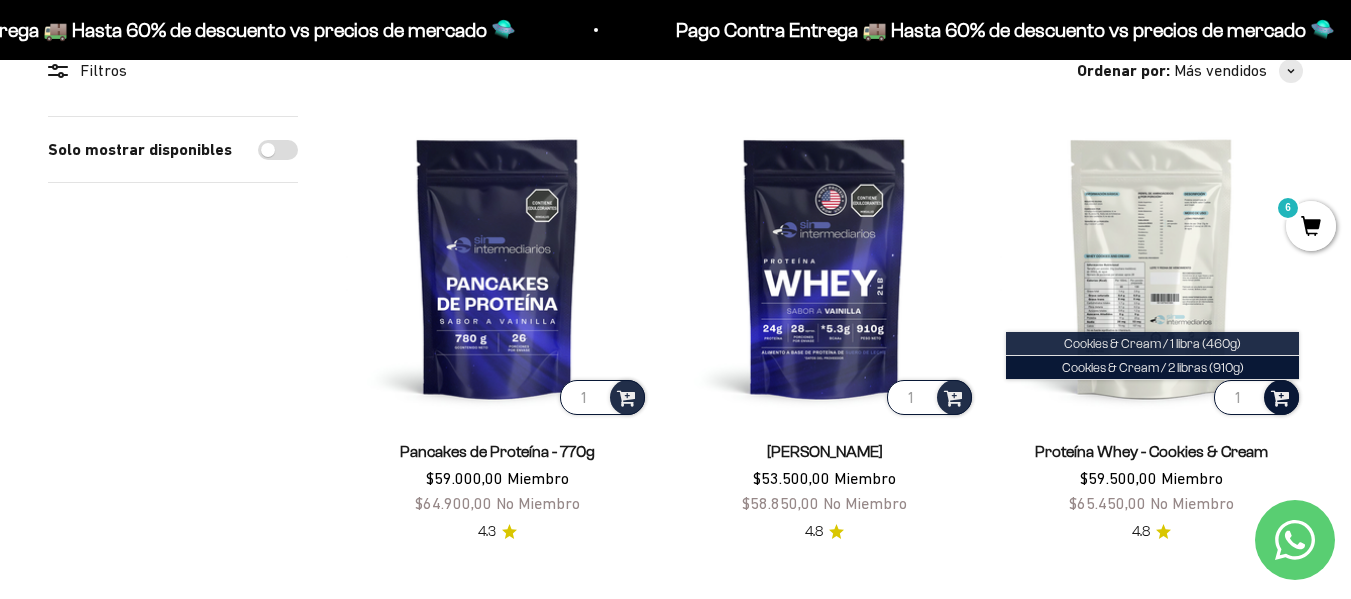 click on "Cookies & Cream / 1 libra (460g)" at bounding box center (1152, 343) 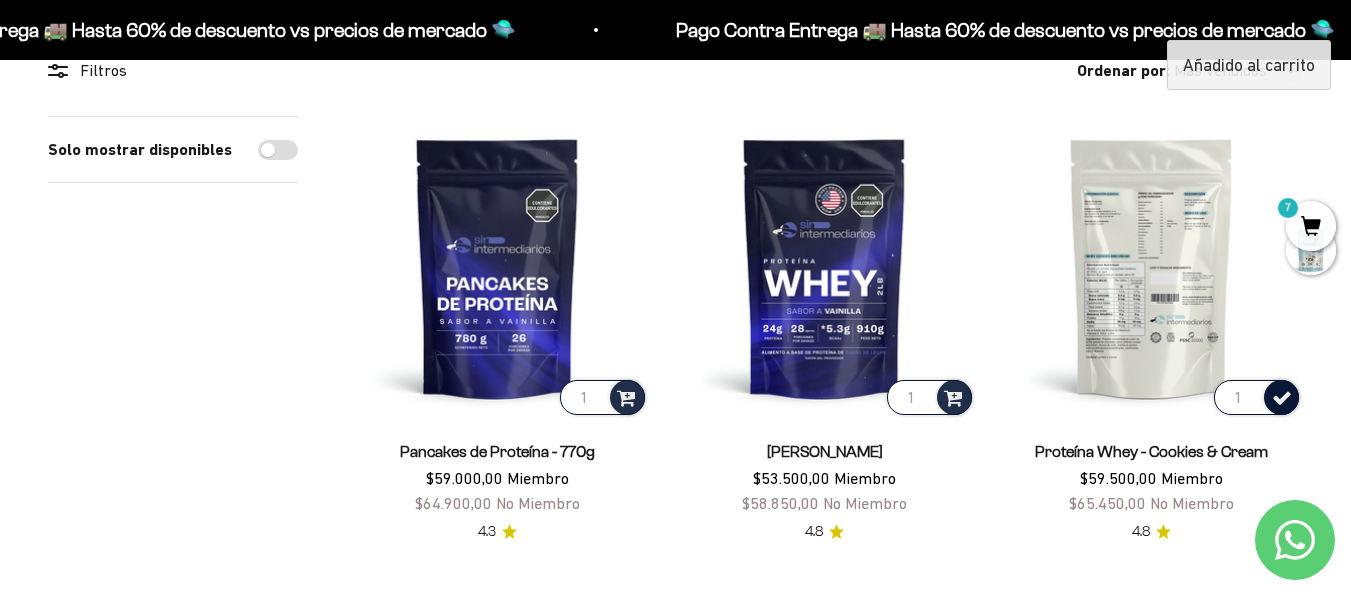 click at bounding box center [1282, 396] 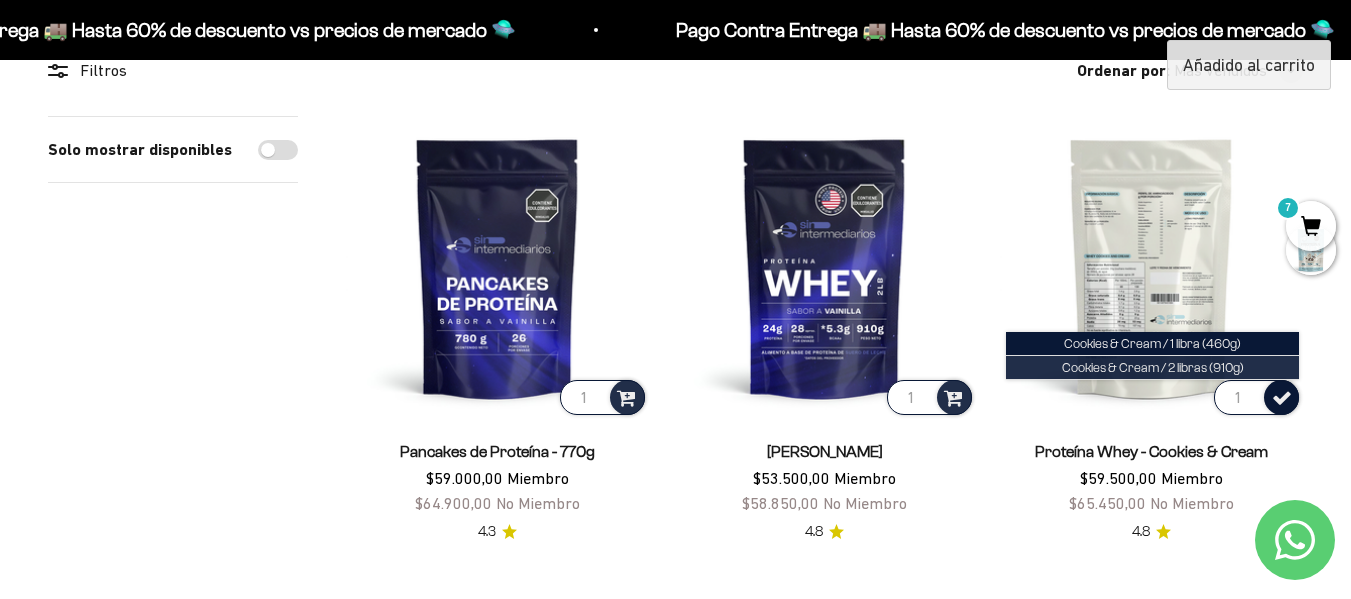 click on "Cookies & Cream / 2 libras (910g)" at bounding box center [1153, 367] 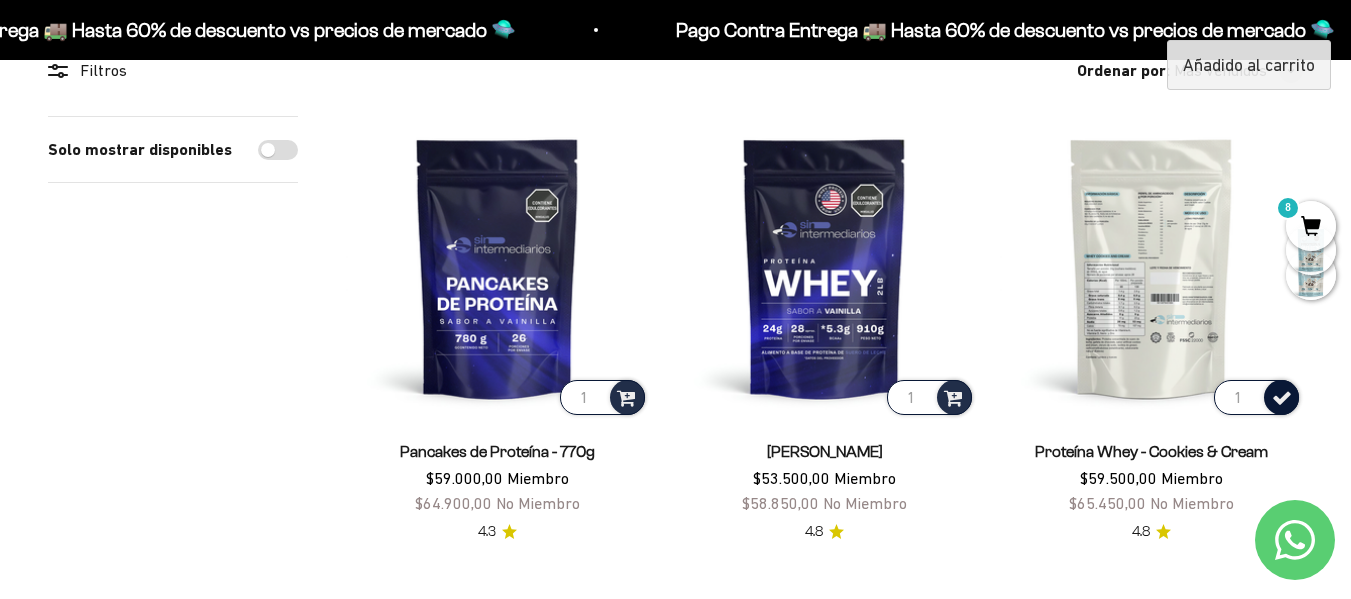 click on "Ir al contenido
Pago Contra Entrega 🚚 Hasta 60% de descuento vs precios de mercado 🛸
Pago Contra Entrega 🚚 Hasta 60% de descuento vs precios de mercado 🛸
Pago Contra Entrega 🚚 Hasta 60% de descuento vs precios de mercado 🛸
Pago Contra Entrega 🚚 Hasta 60% de descuento vs precios de mercado 🛸
Pago Contra Entrega 🚚 Hasta 60% de descuento vs precios de mercado 🛸
Pago Contra Entrega 🚚 Hasta 60% de descuento vs precios de mercado 🛸
Pago Contra Entrega 🚚 Hasta 60% de descuento vs precios de mercado 🛸
Pago Contra Entrega 🚚 Hasta 60% de descuento vs precios de mercado 🛸
Pago Contra Entrega 🚚 Hasta 60% de descuento vs precios de mercado 🛸
Pago Contra Entrega 🚚 Hasta 60% de descuento vs precios de mercado 🛸" at bounding box center [675, 1885] 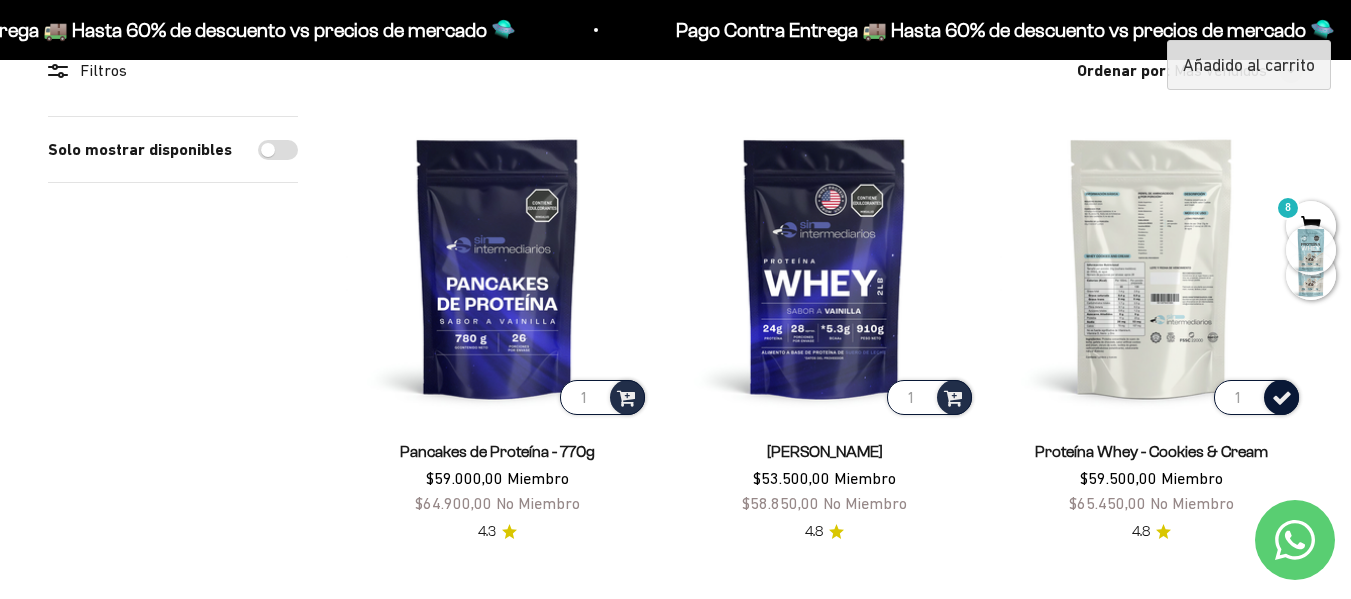 click at bounding box center (1311, 250) 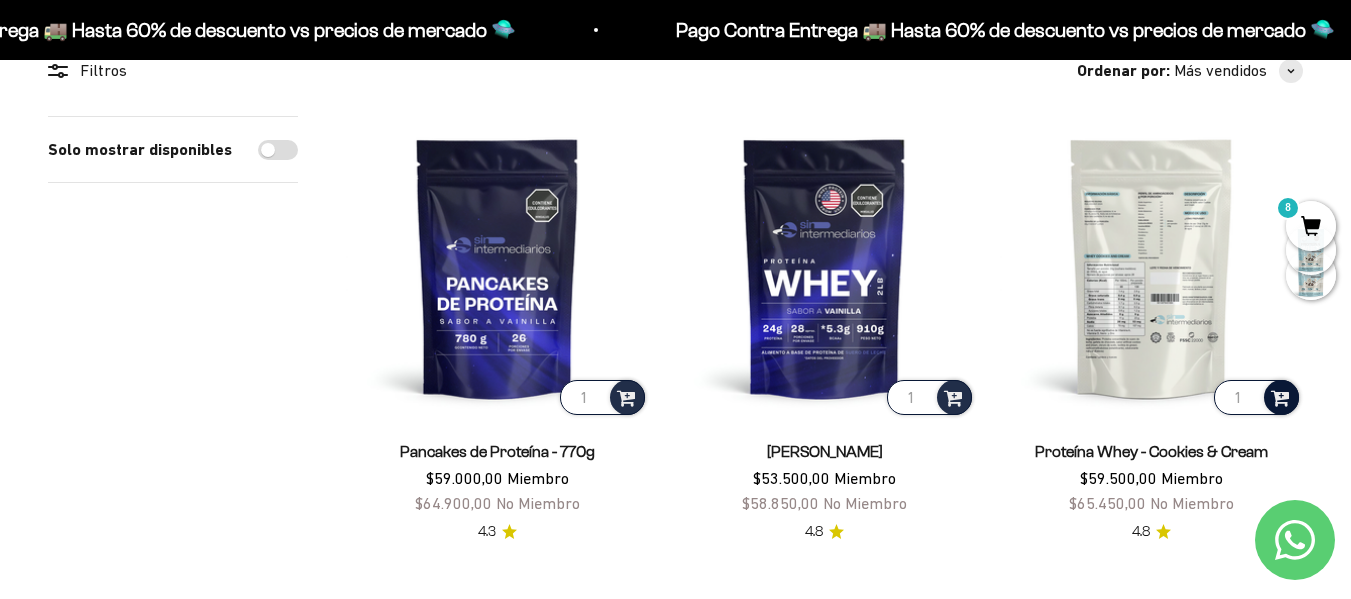 click on "8" at bounding box center (1311, 226) 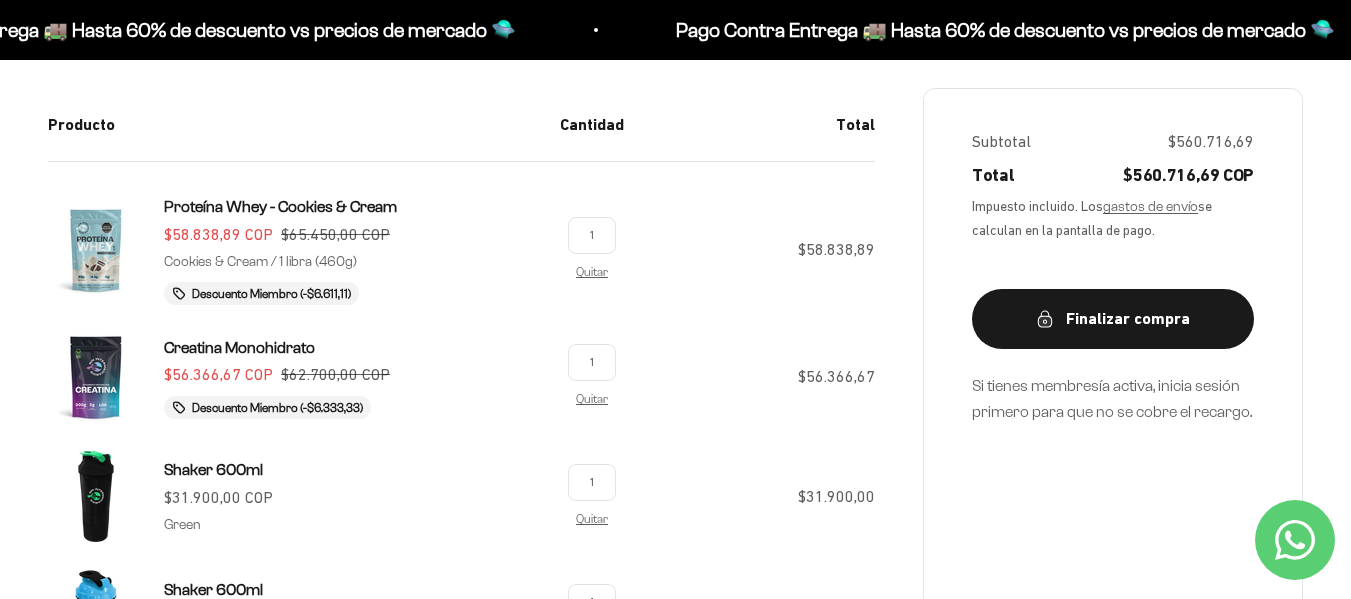 scroll, scrollTop: 400, scrollLeft: 0, axis: vertical 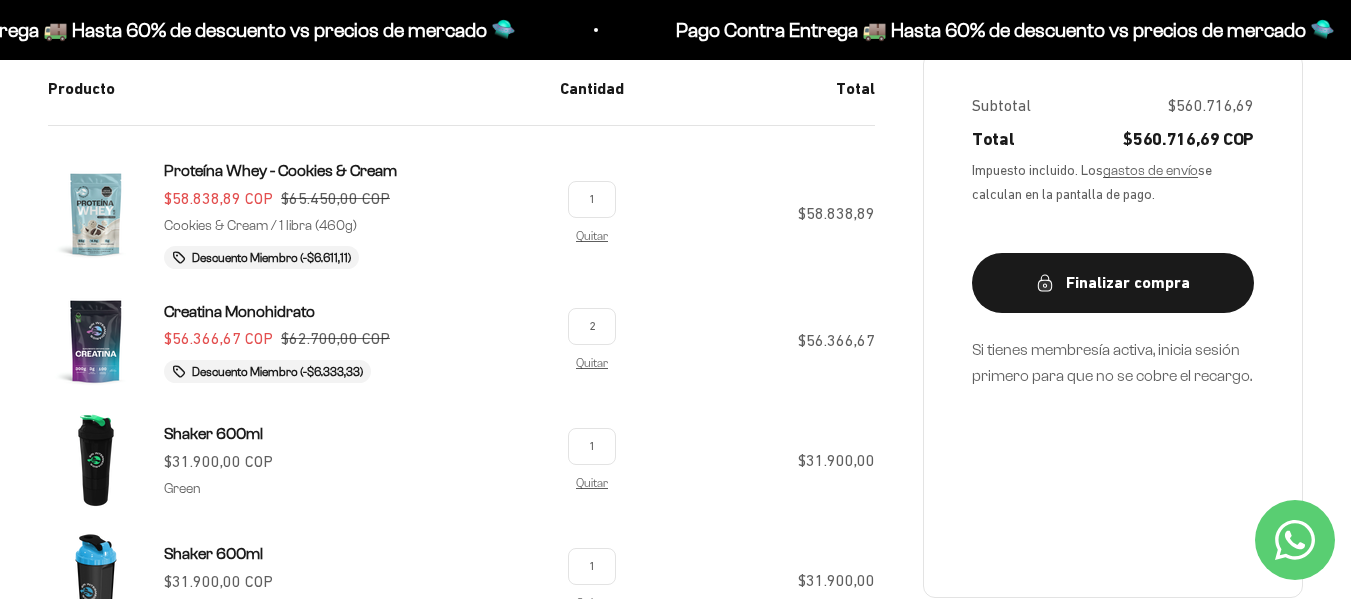 type on "2" 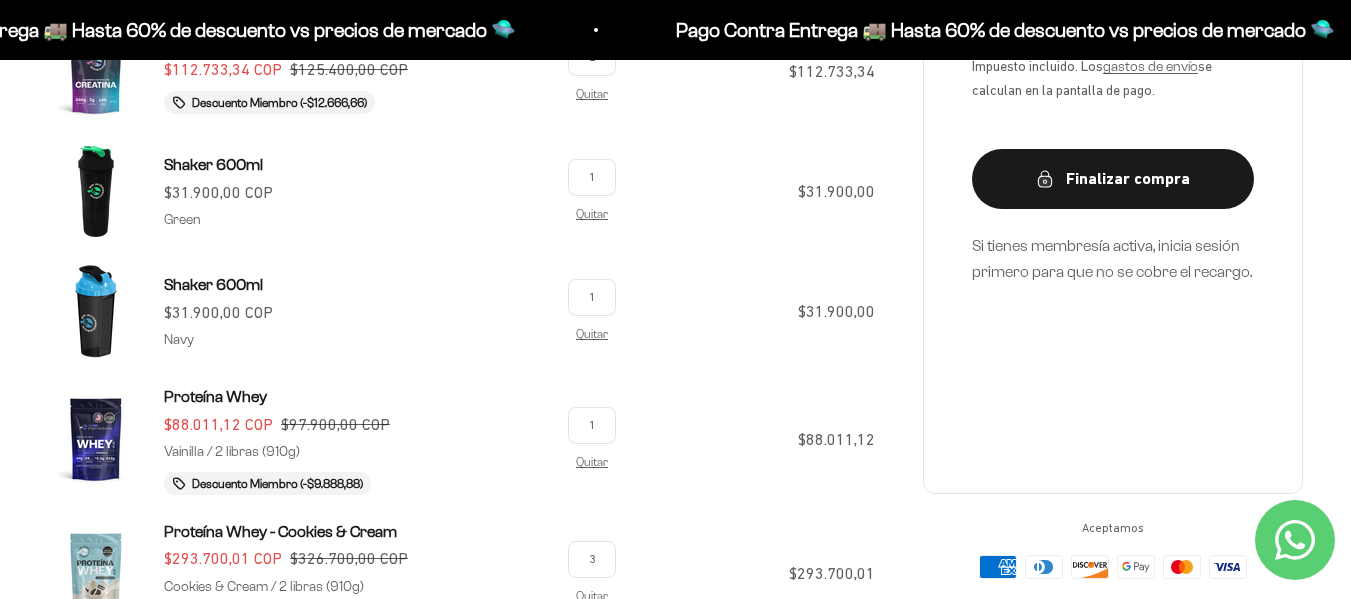scroll, scrollTop: 700, scrollLeft: 0, axis: vertical 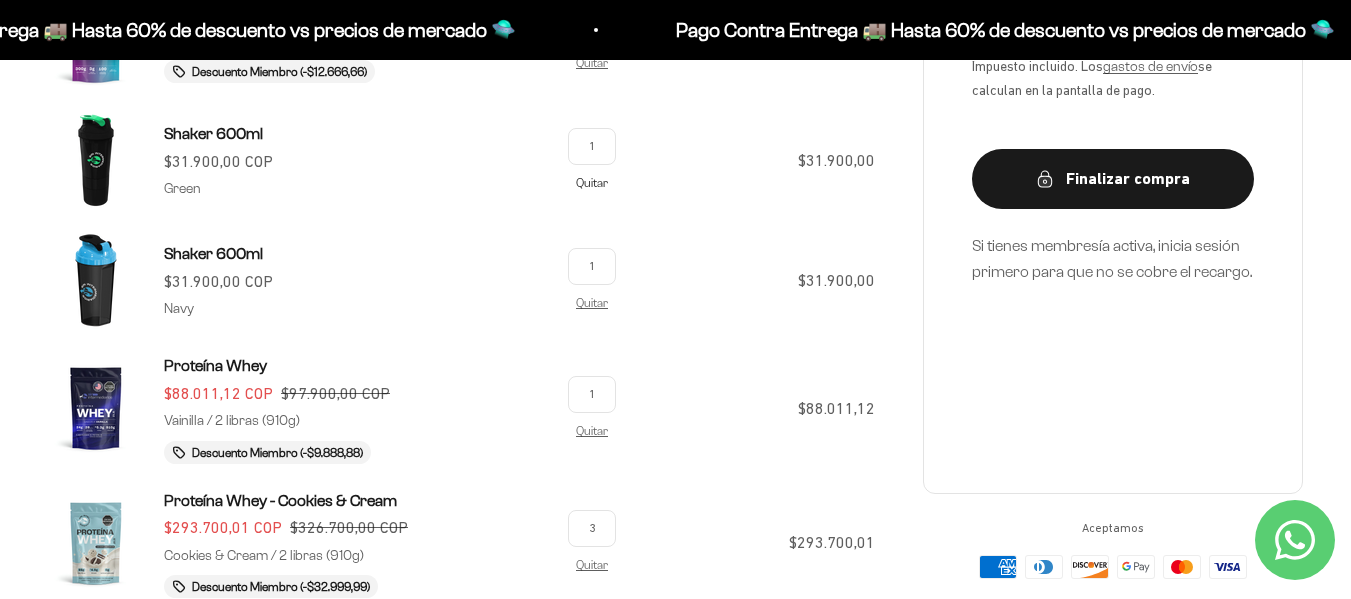 click on "Quitar" at bounding box center [592, 182] 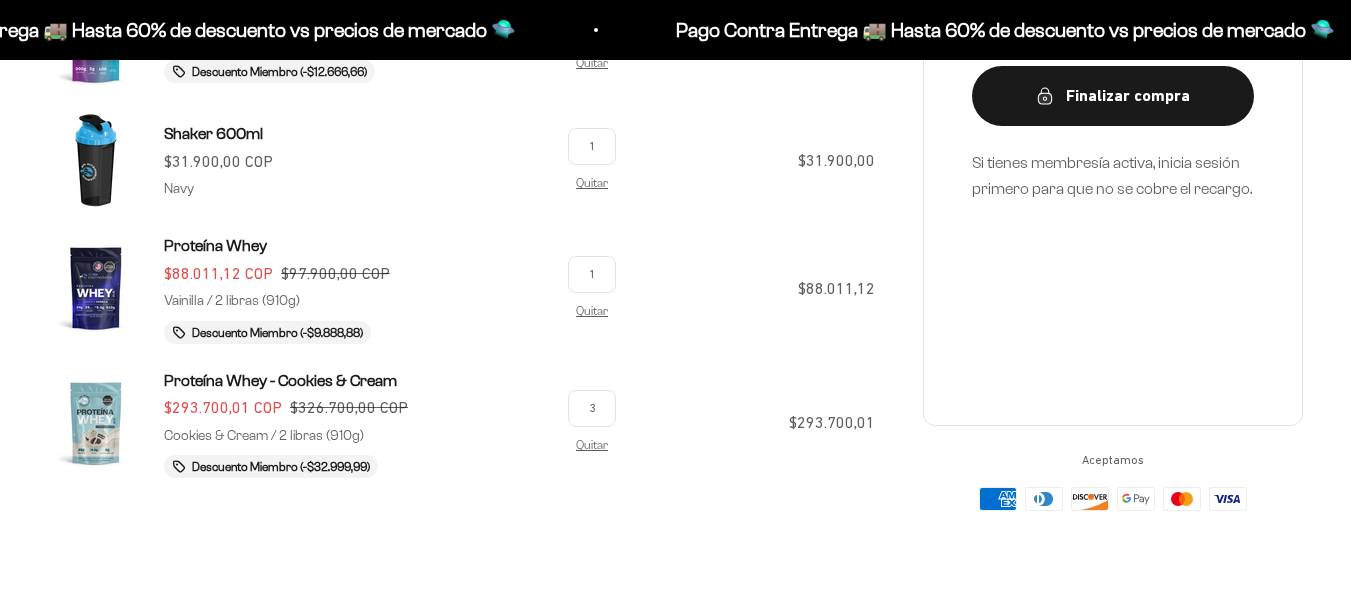 scroll, scrollTop: 700, scrollLeft: 0, axis: vertical 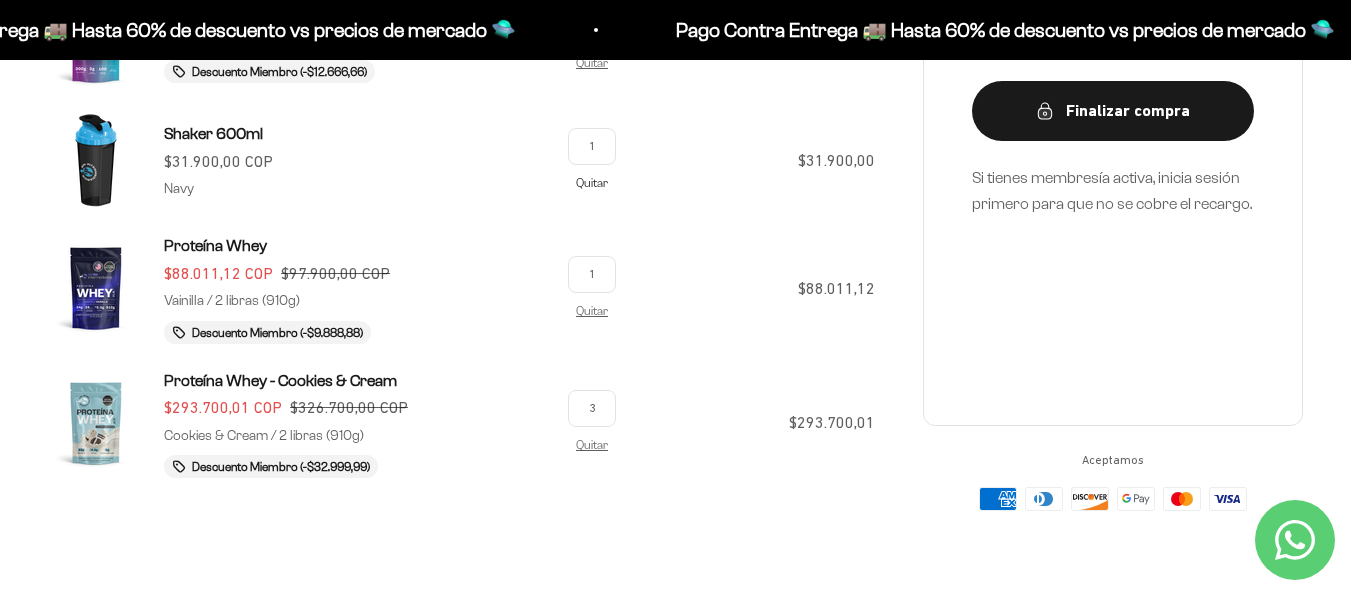 click on "Quitar" at bounding box center [592, 182] 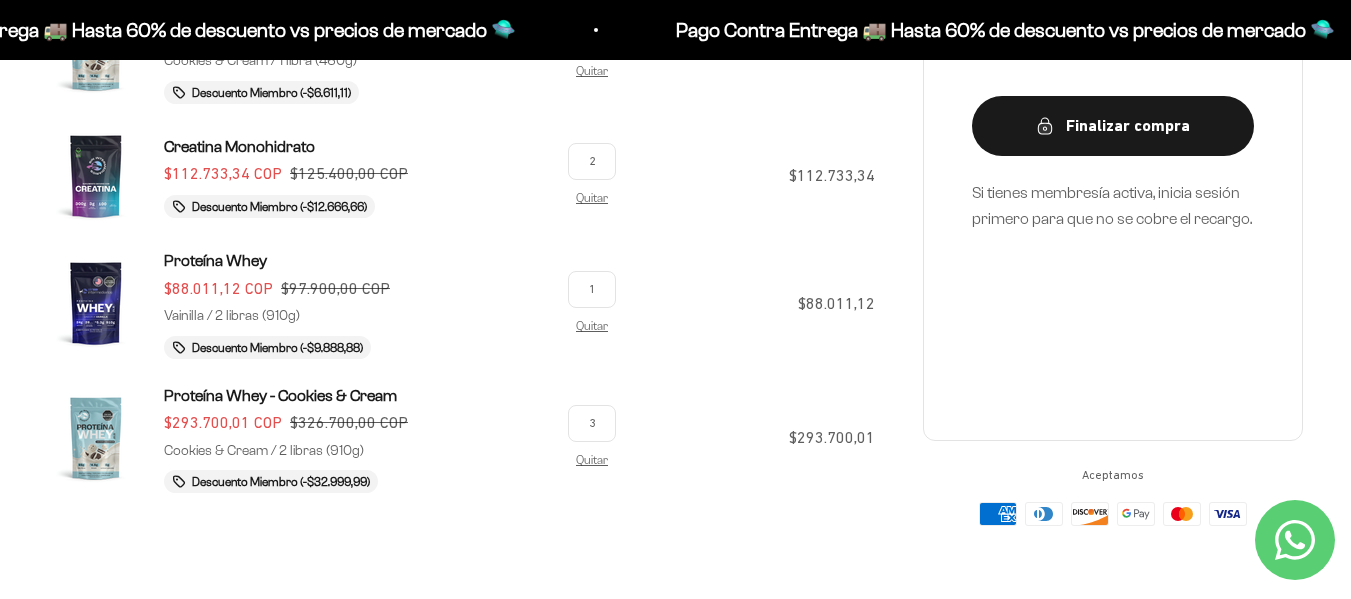 scroll, scrollTop: 600, scrollLeft: 0, axis: vertical 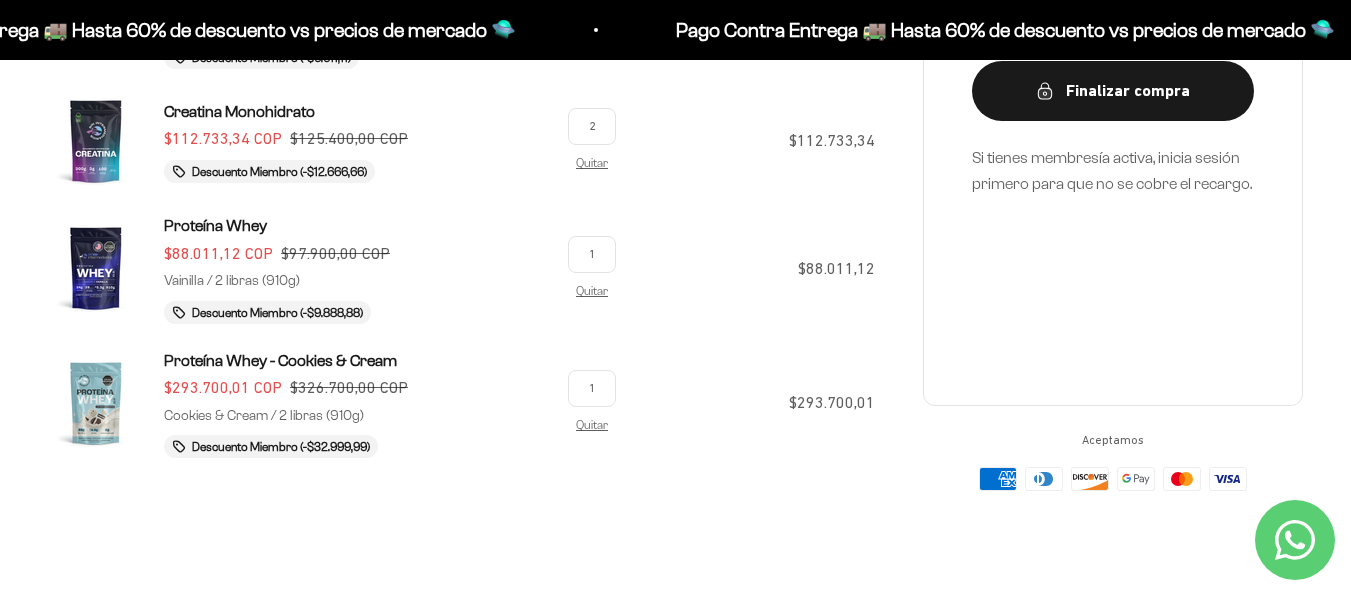 type on "1" 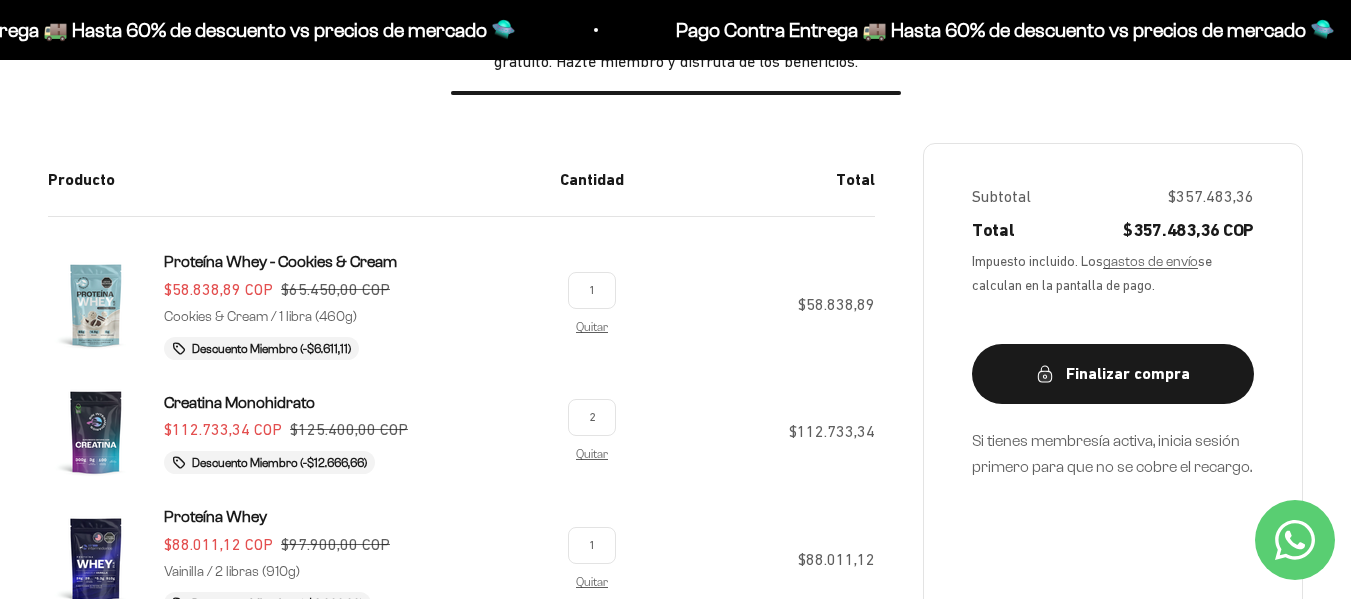 scroll, scrollTop: 300, scrollLeft: 0, axis: vertical 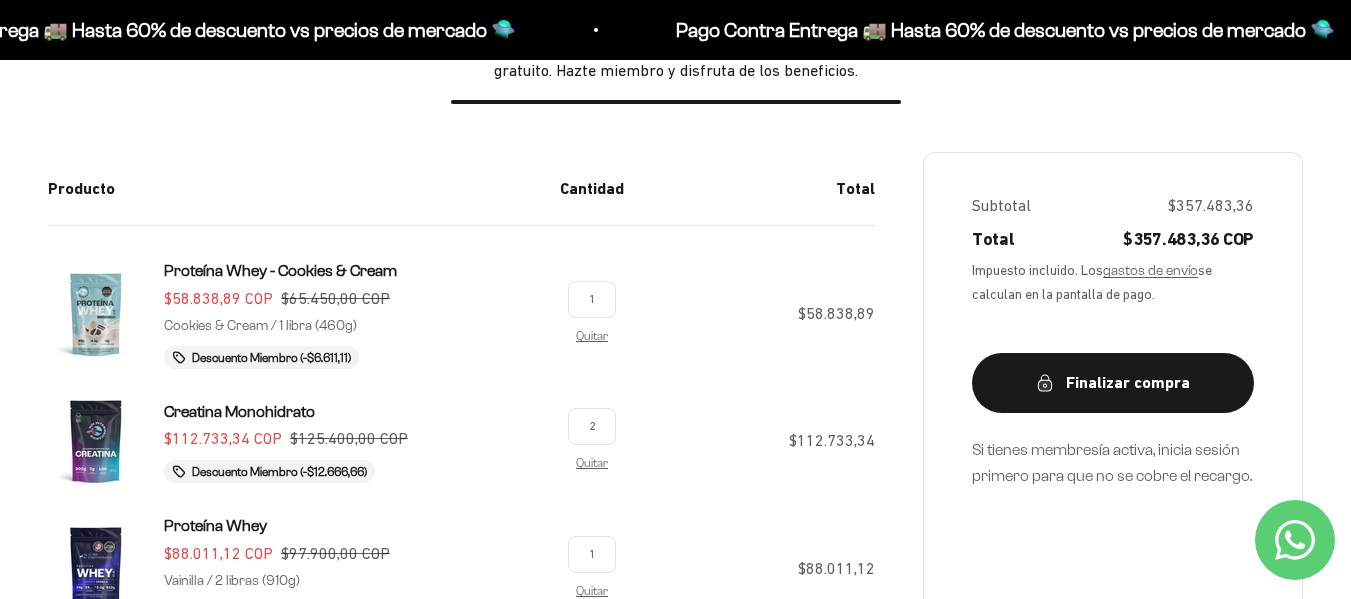 click on "$58.838,89" at bounding box center [757, 309] 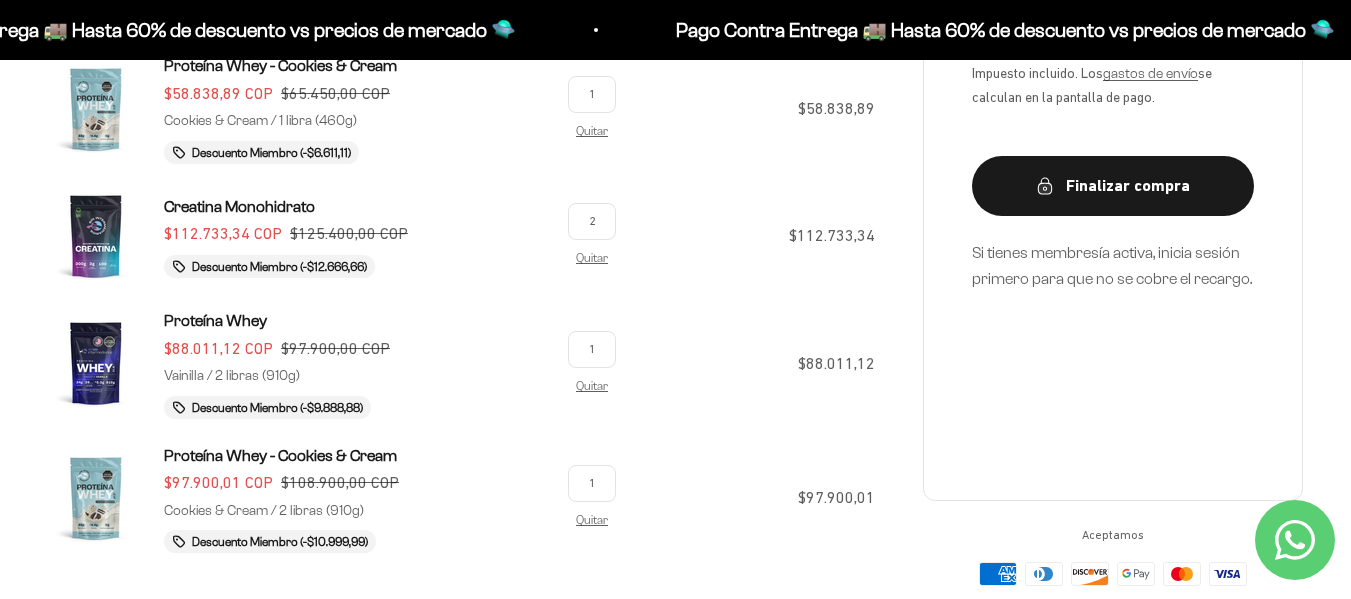 scroll, scrollTop: 300, scrollLeft: 0, axis: vertical 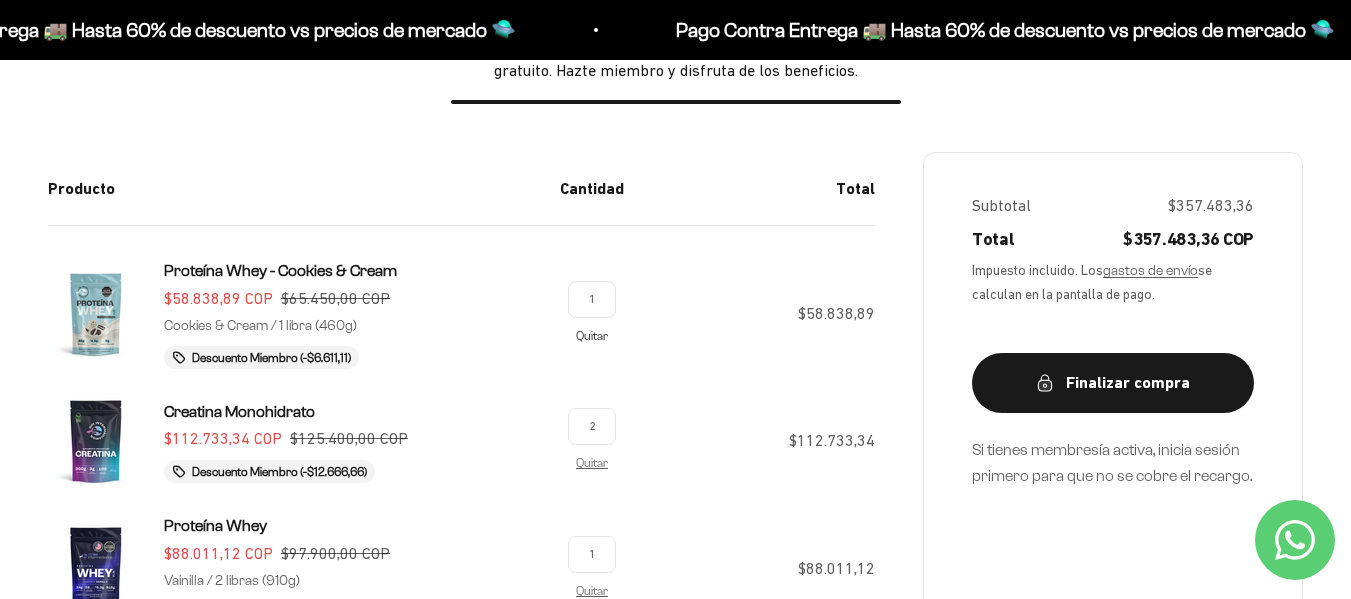 click on "Quitar" at bounding box center [592, 335] 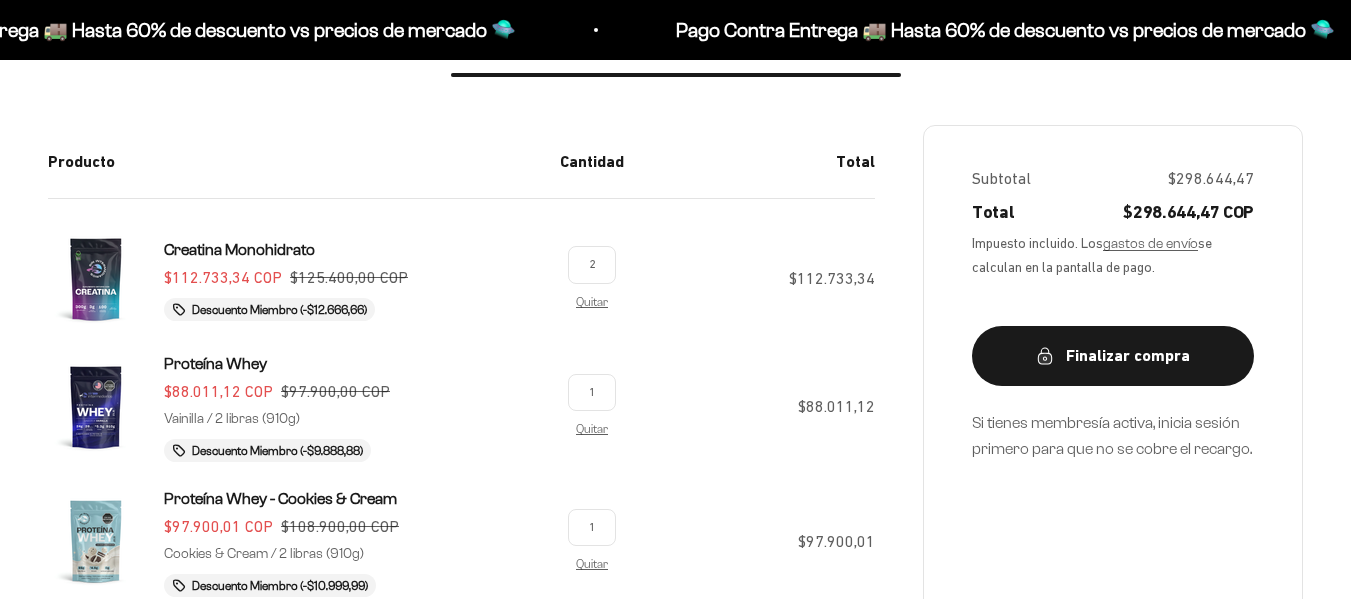 scroll, scrollTop: 300, scrollLeft: 0, axis: vertical 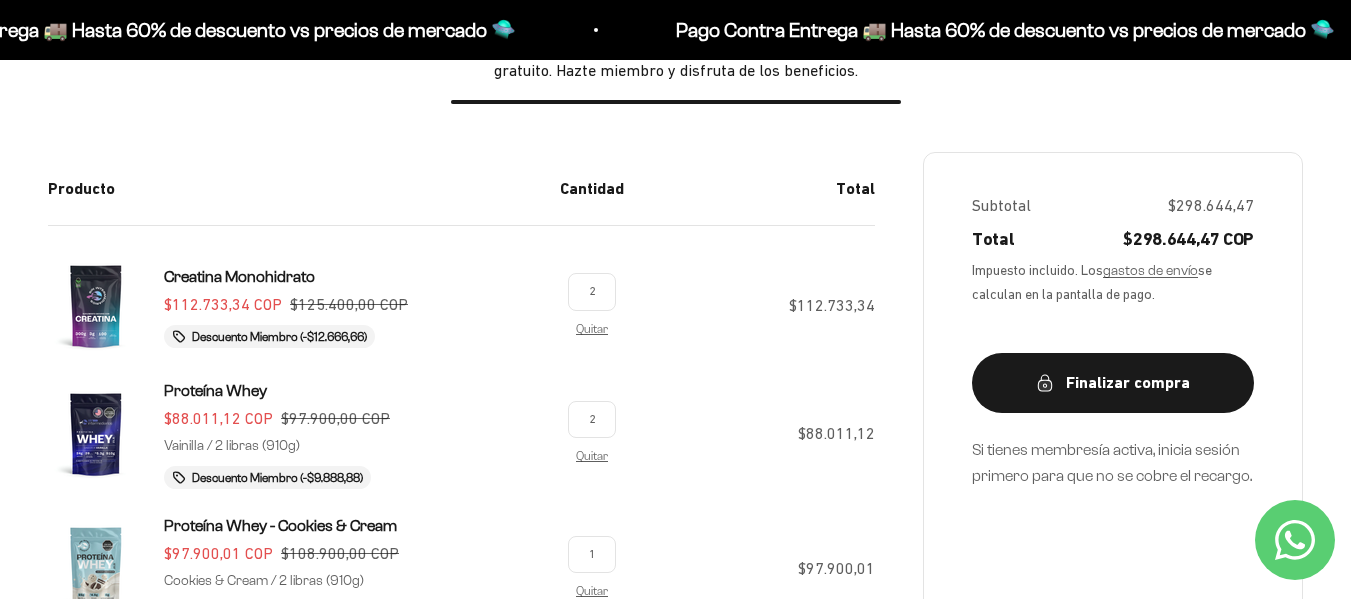 type on "2" 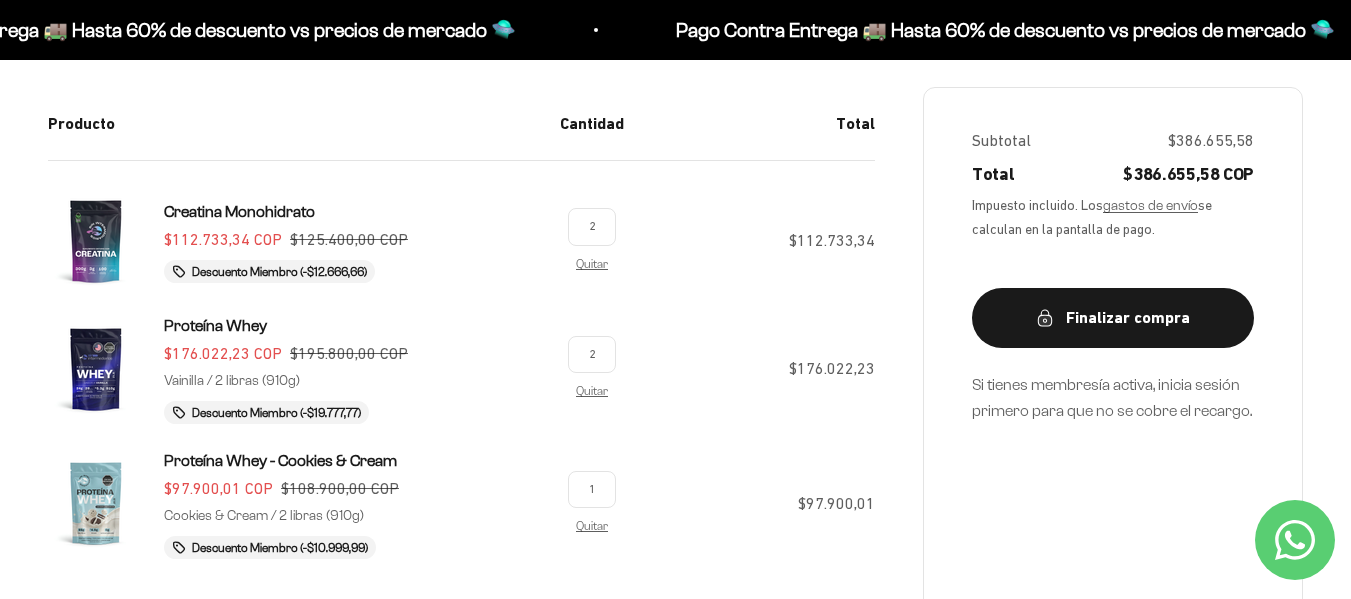 scroll, scrollTop: 400, scrollLeft: 0, axis: vertical 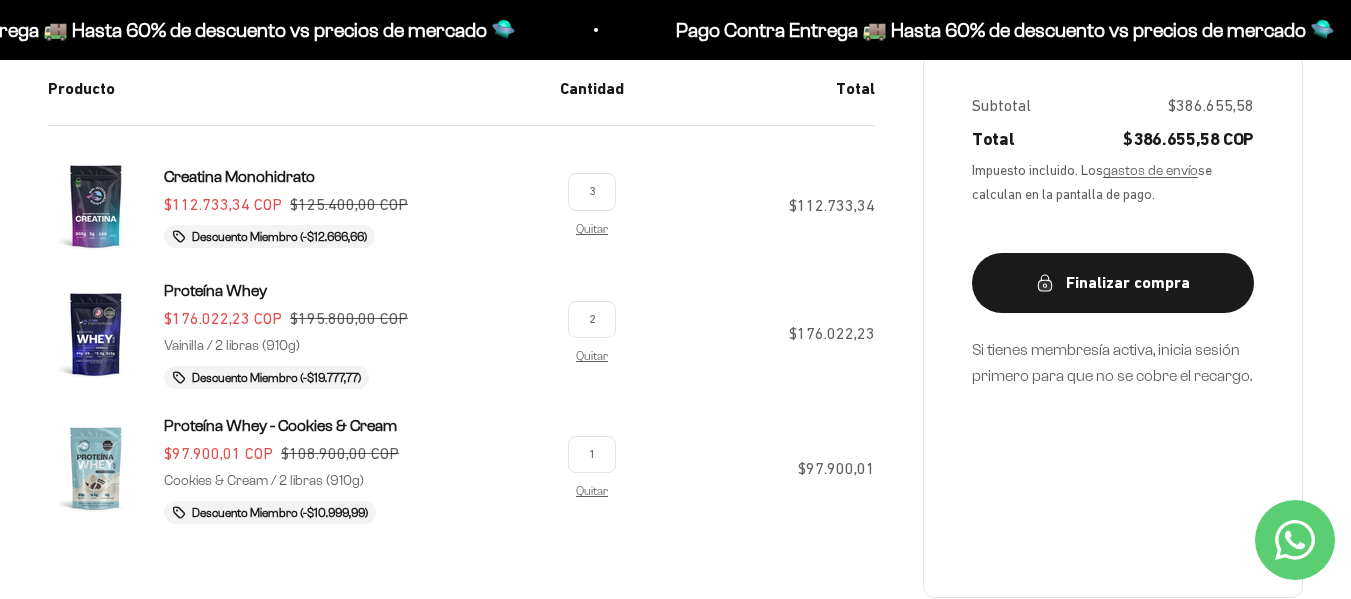 type on "3" 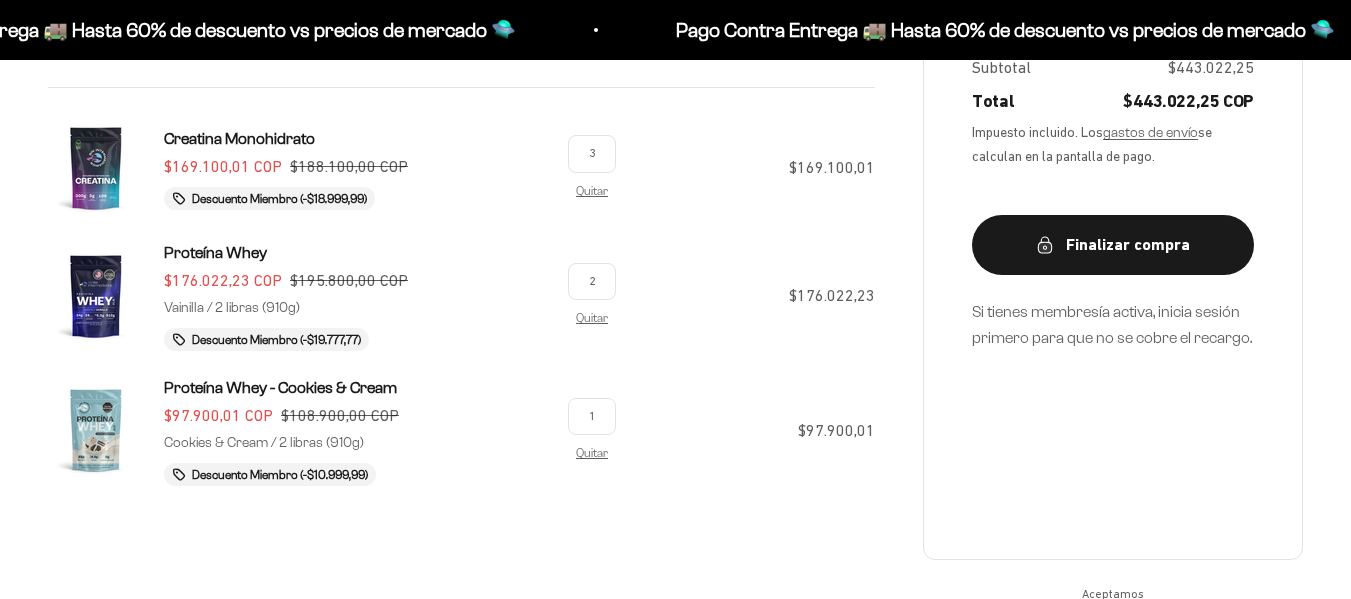 scroll, scrollTop: 473, scrollLeft: 0, axis: vertical 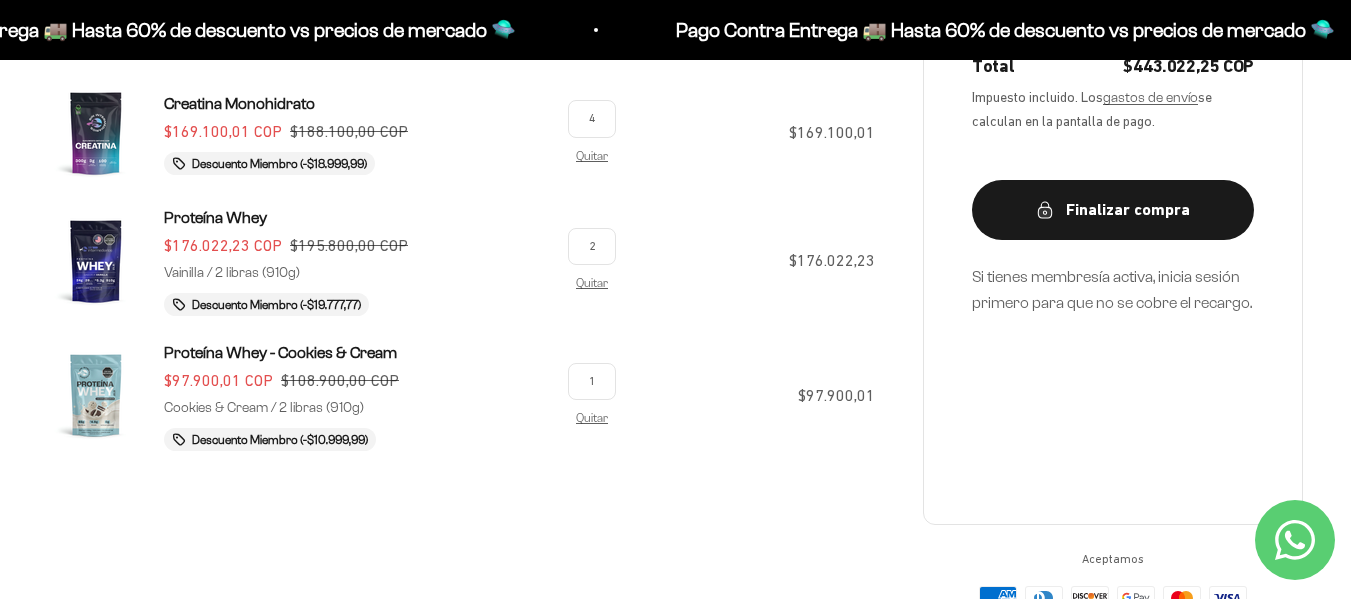 type on "4" 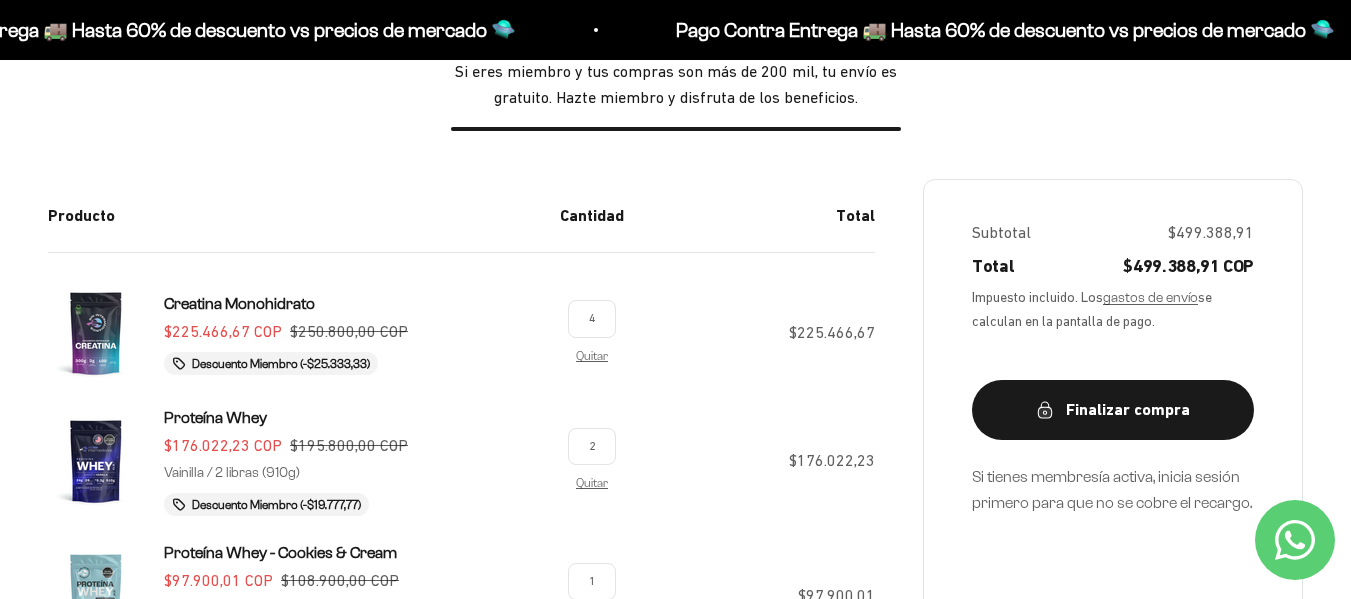 click on "$225.466,67" at bounding box center (757, 329) 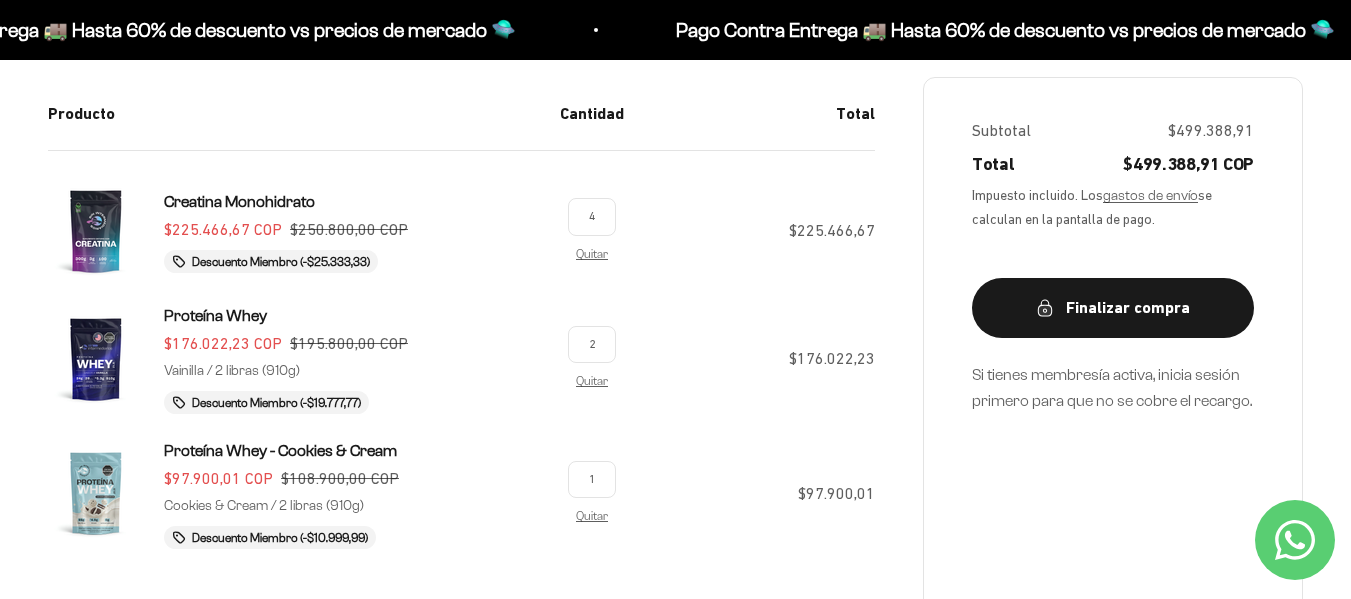 scroll, scrollTop: 373, scrollLeft: 0, axis: vertical 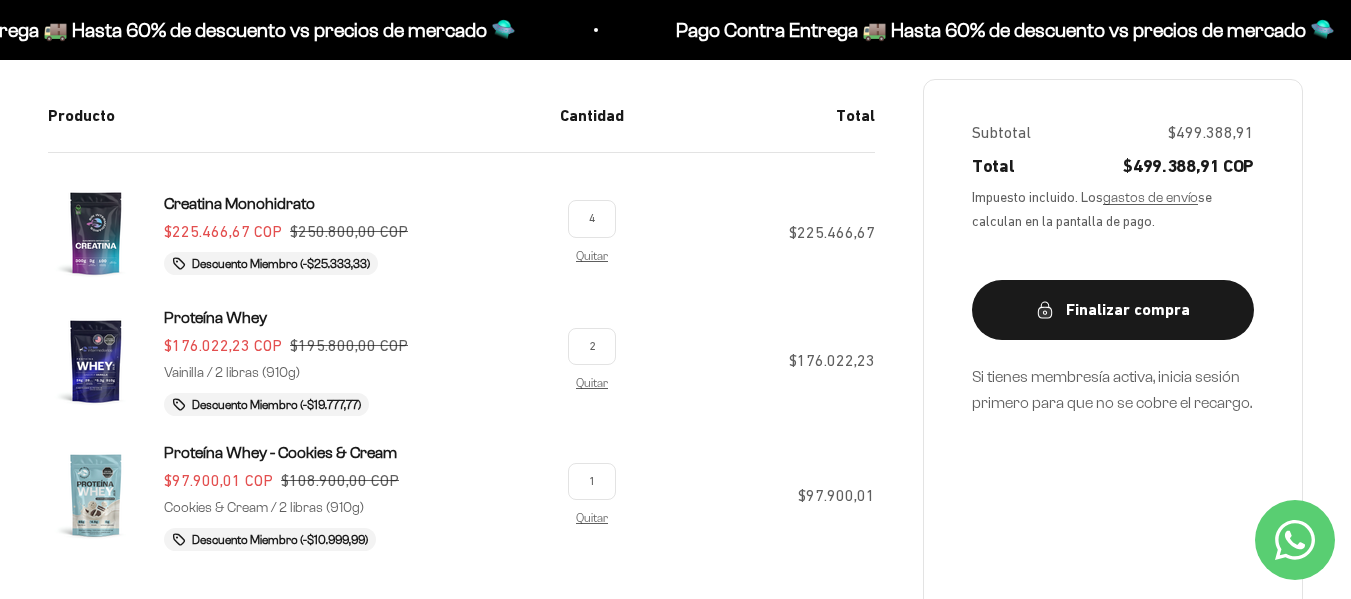 click on "$225.466,67" at bounding box center (757, 229) 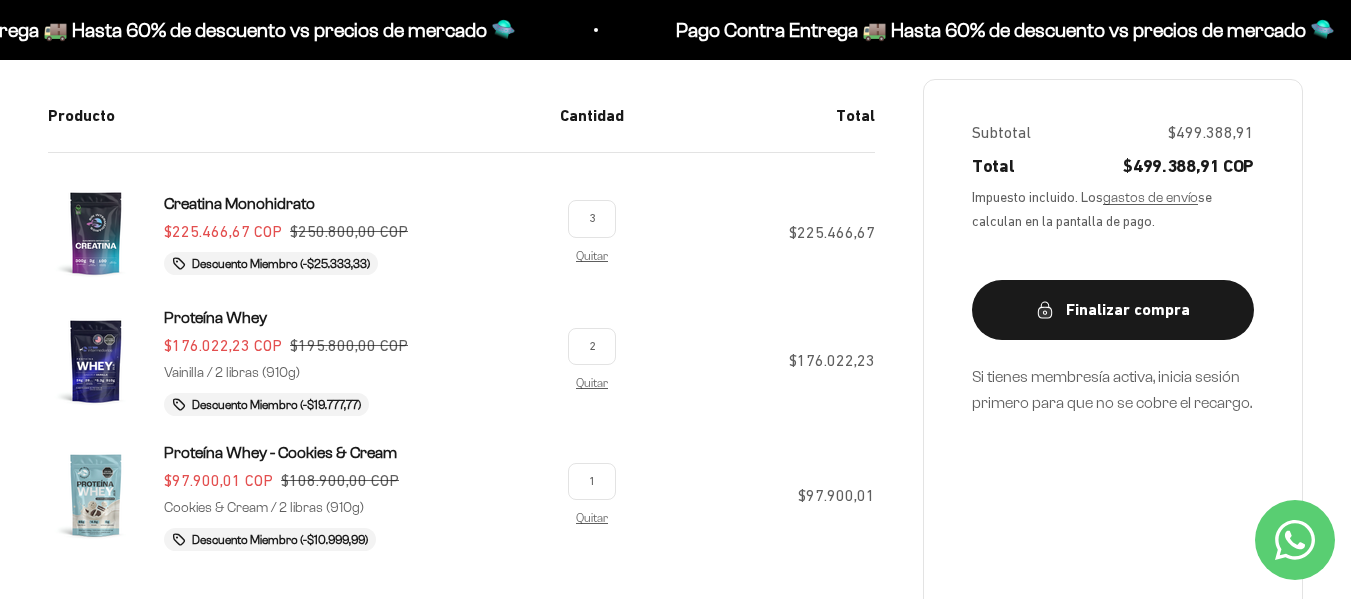 type on "3" 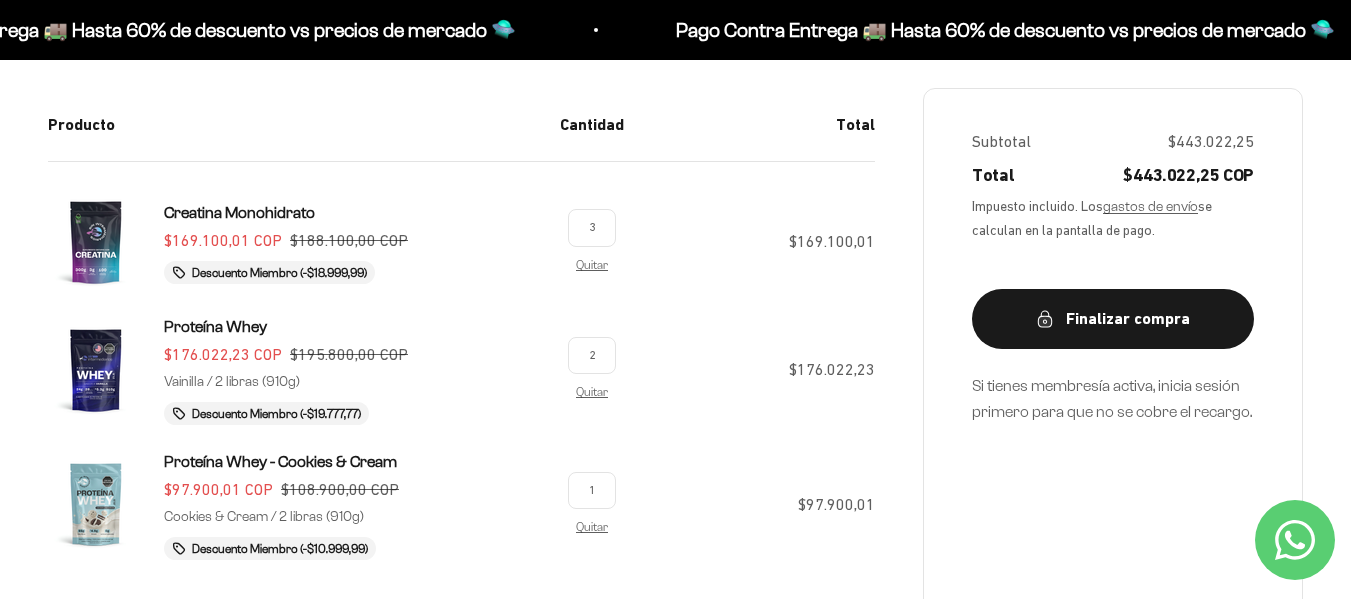 scroll, scrollTop: 400, scrollLeft: 0, axis: vertical 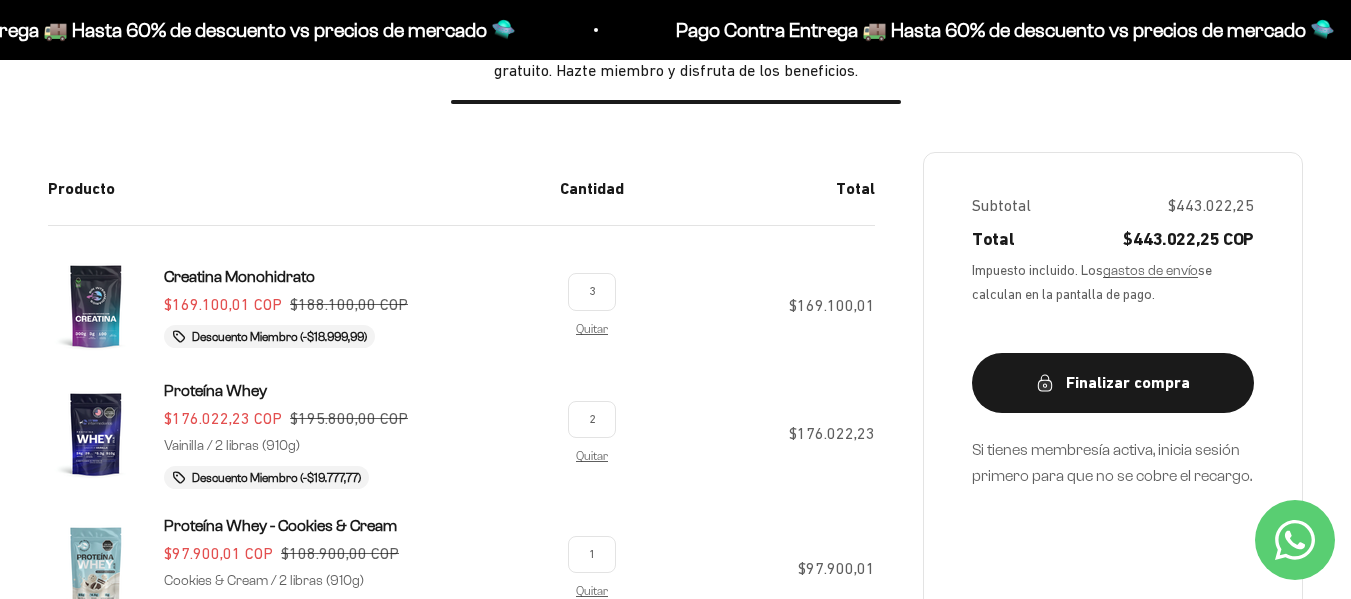 click on "$176.022,23" at bounding box center (757, 445) 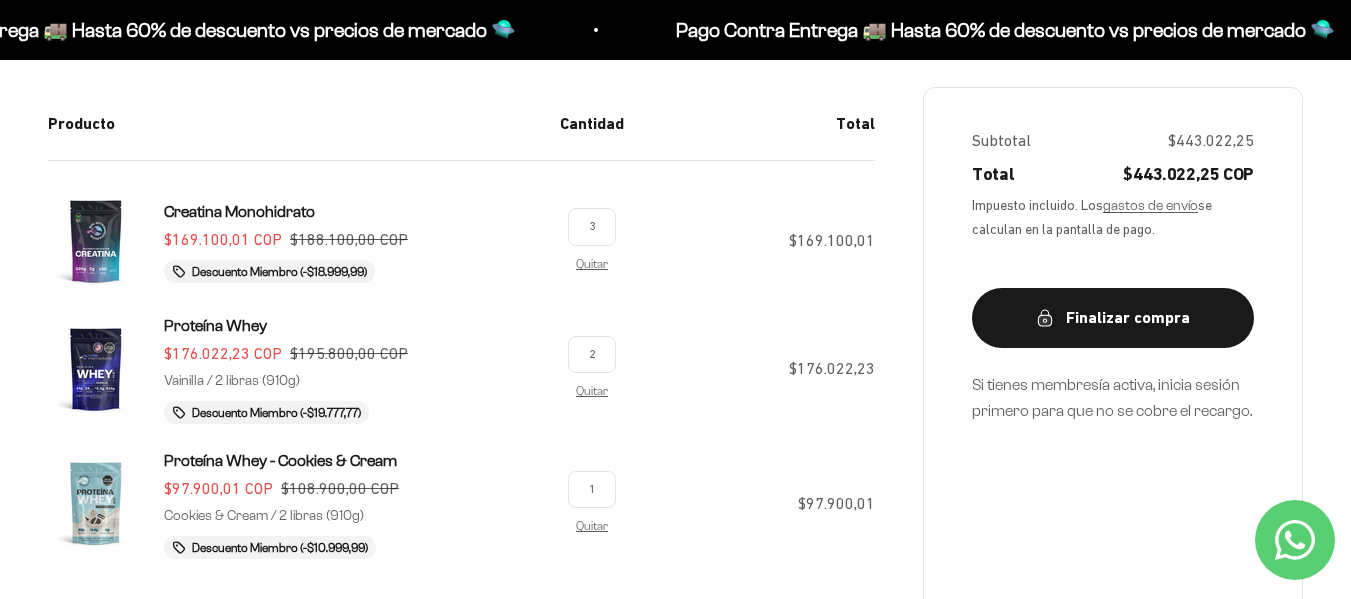 scroll, scrollTop: 400, scrollLeft: 0, axis: vertical 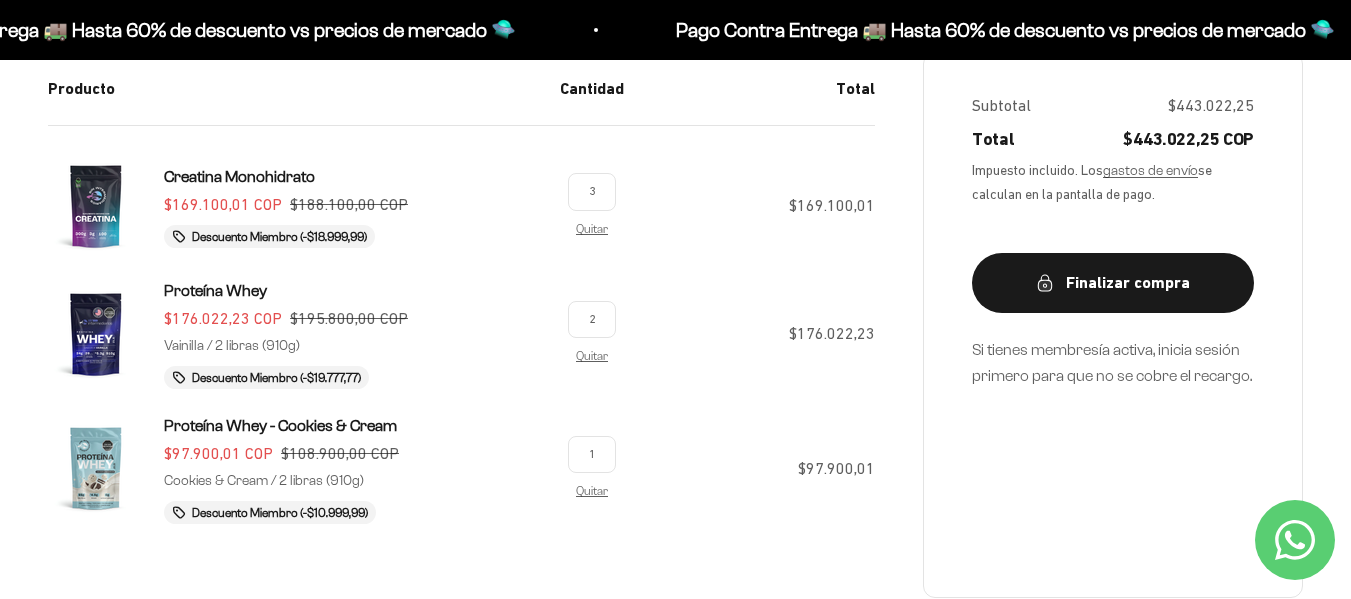 click on "$176.022,23" at bounding box center (757, 345) 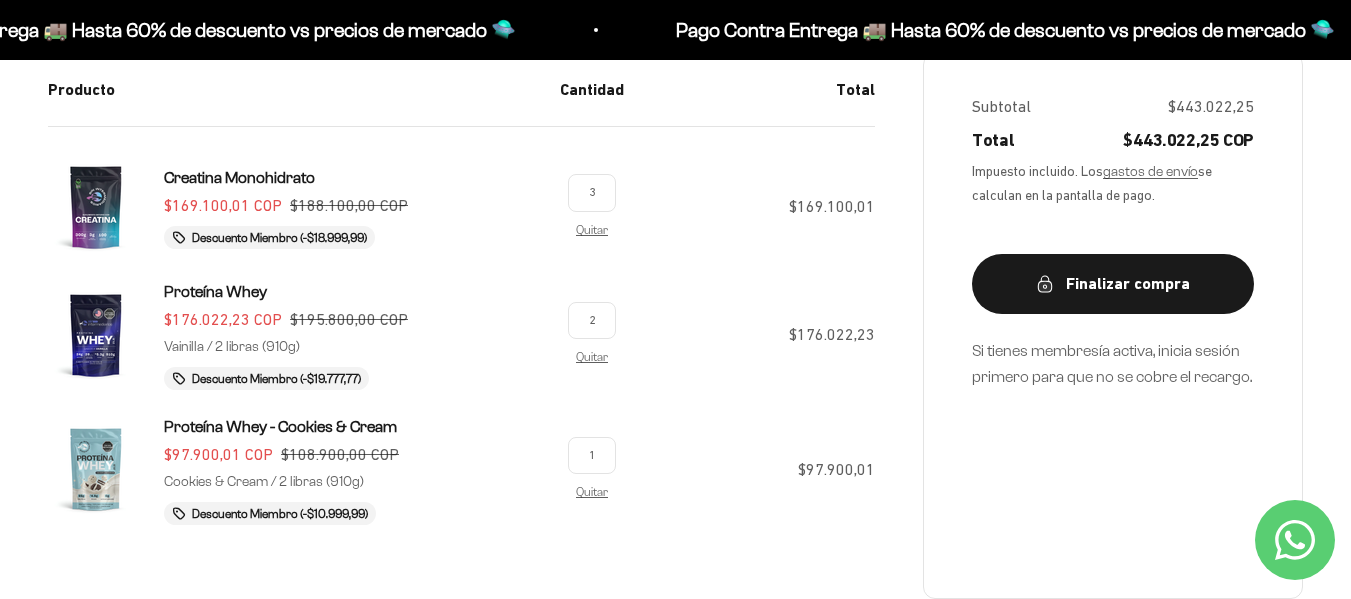 scroll, scrollTop: 400, scrollLeft: 0, axis: vertical 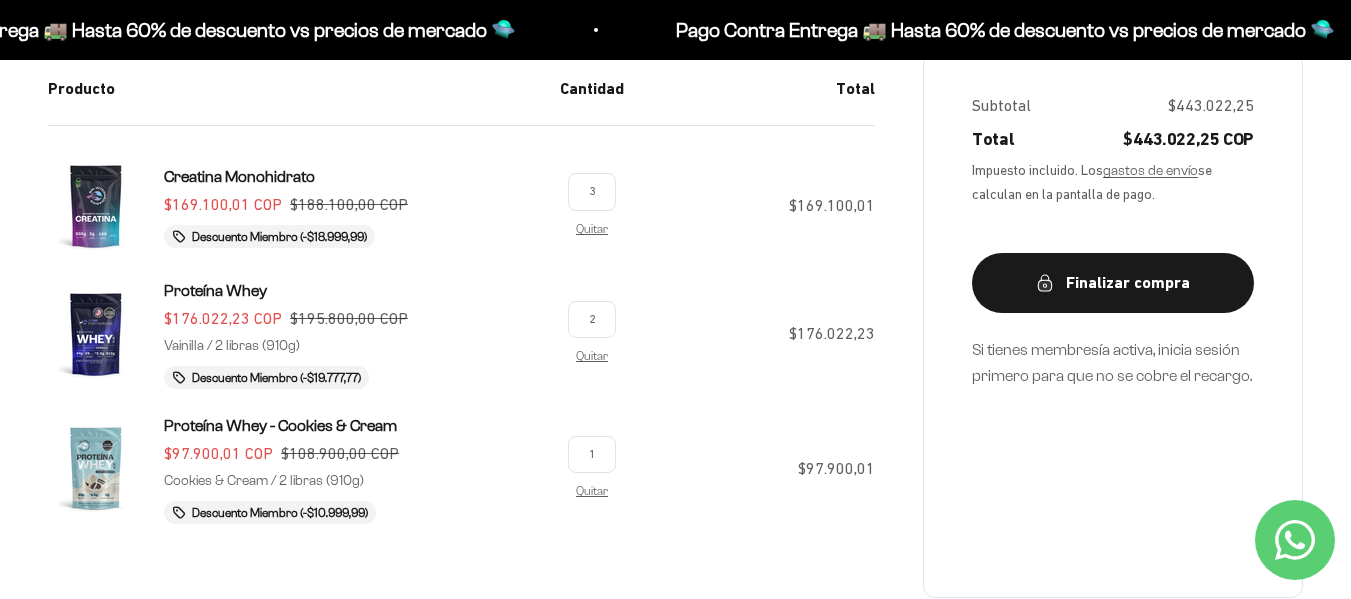 click on "$169.100,01" at bounding box center (757, 202) 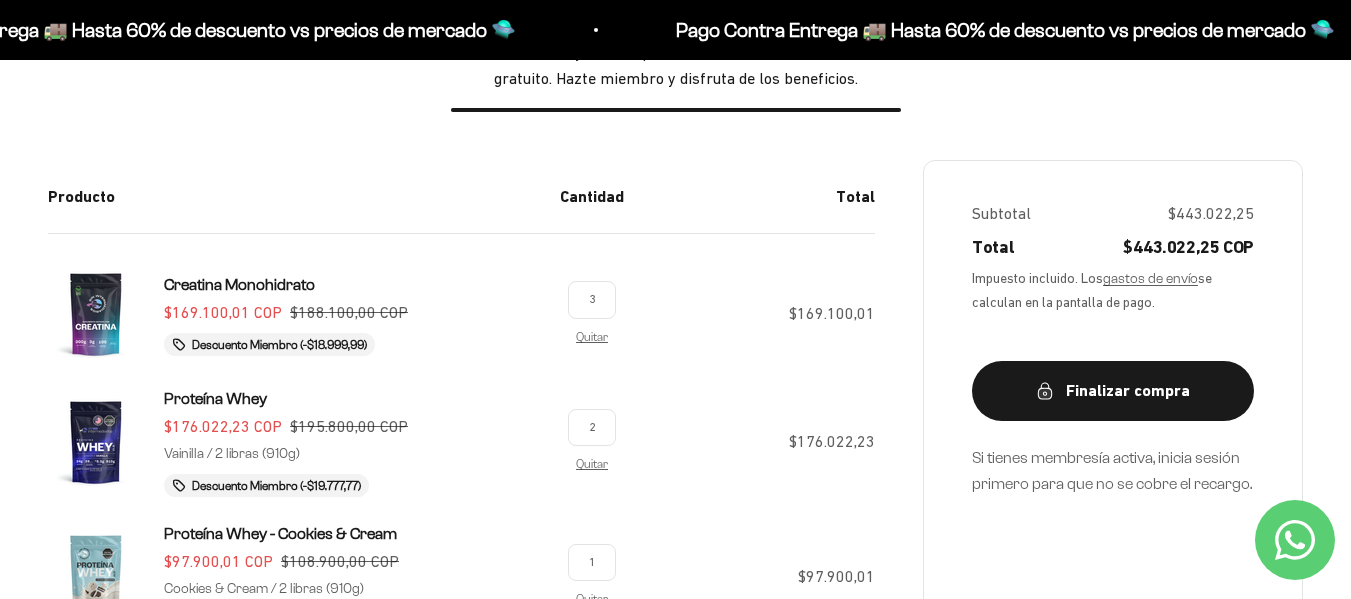 scroll, scrollTop: 300, scrollLeft: 0, axis: vertical 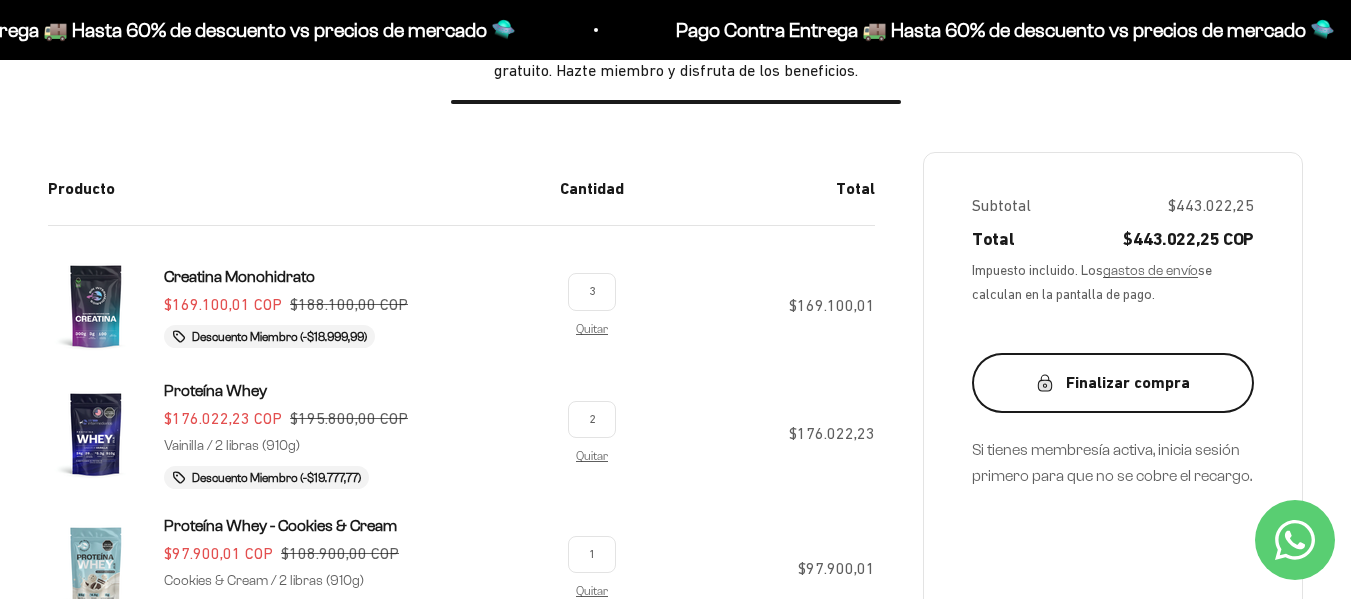 click on "Finalizar compra" at bounding box center [1113, 383] 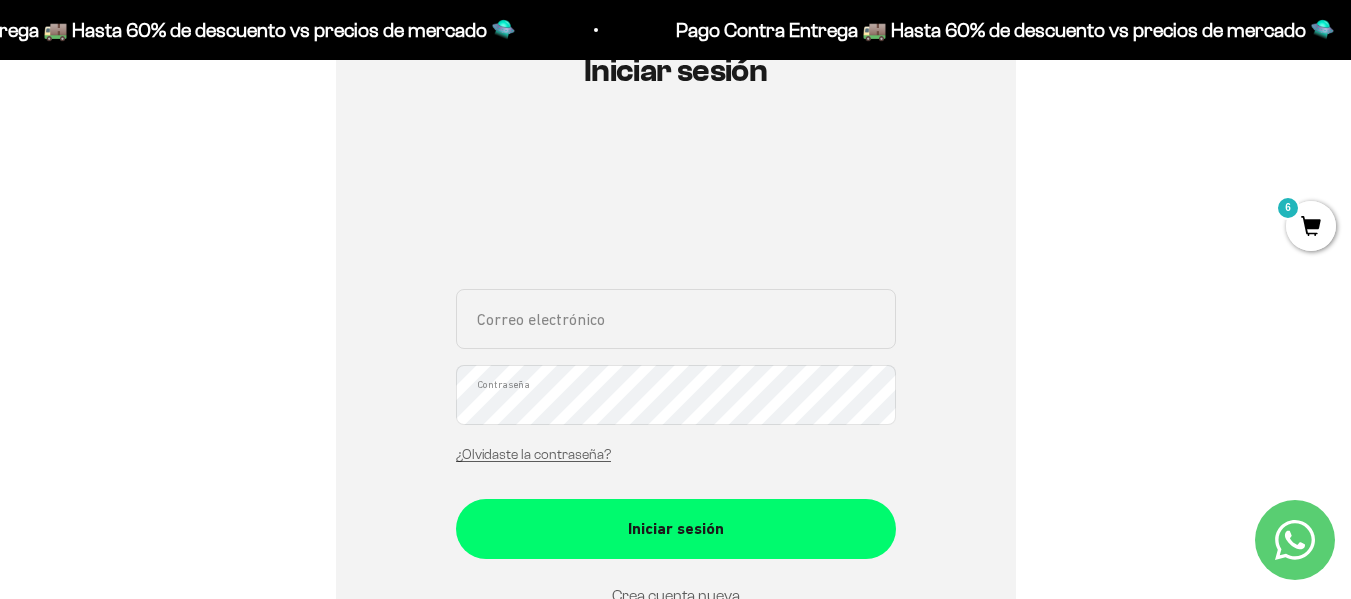 scroll, scrollTop: 300, scrollLeft: 0, axis: vertical 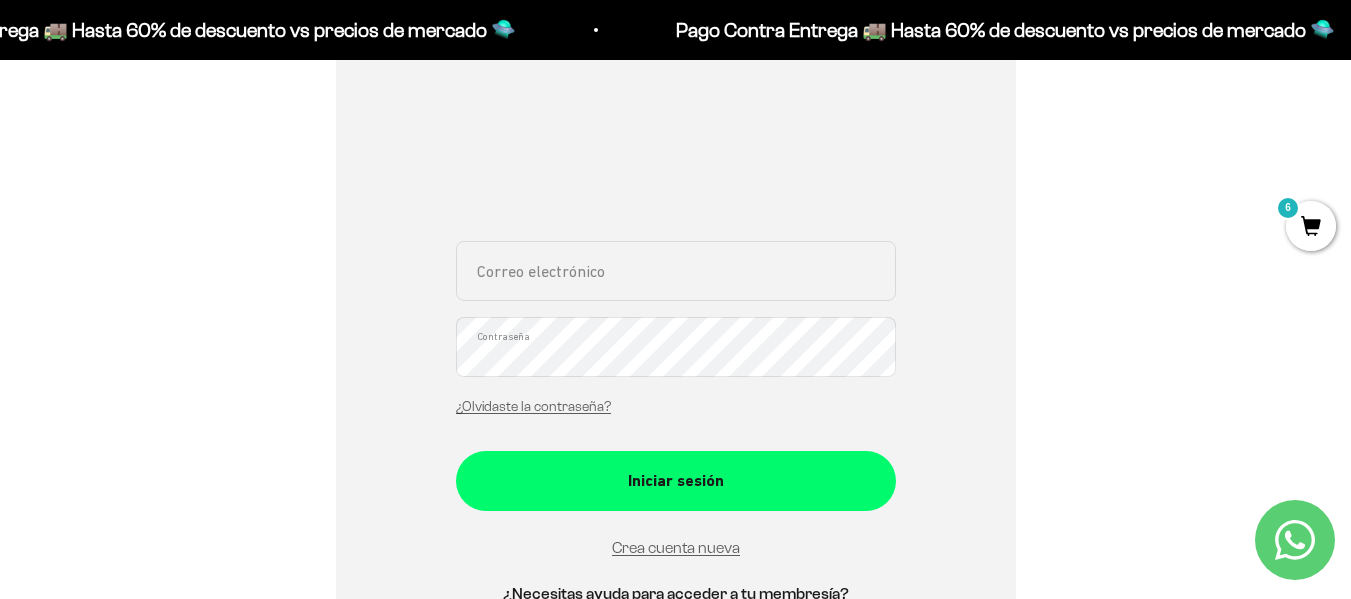 click on "Correo electrónico" at bounding box center [676, 271] 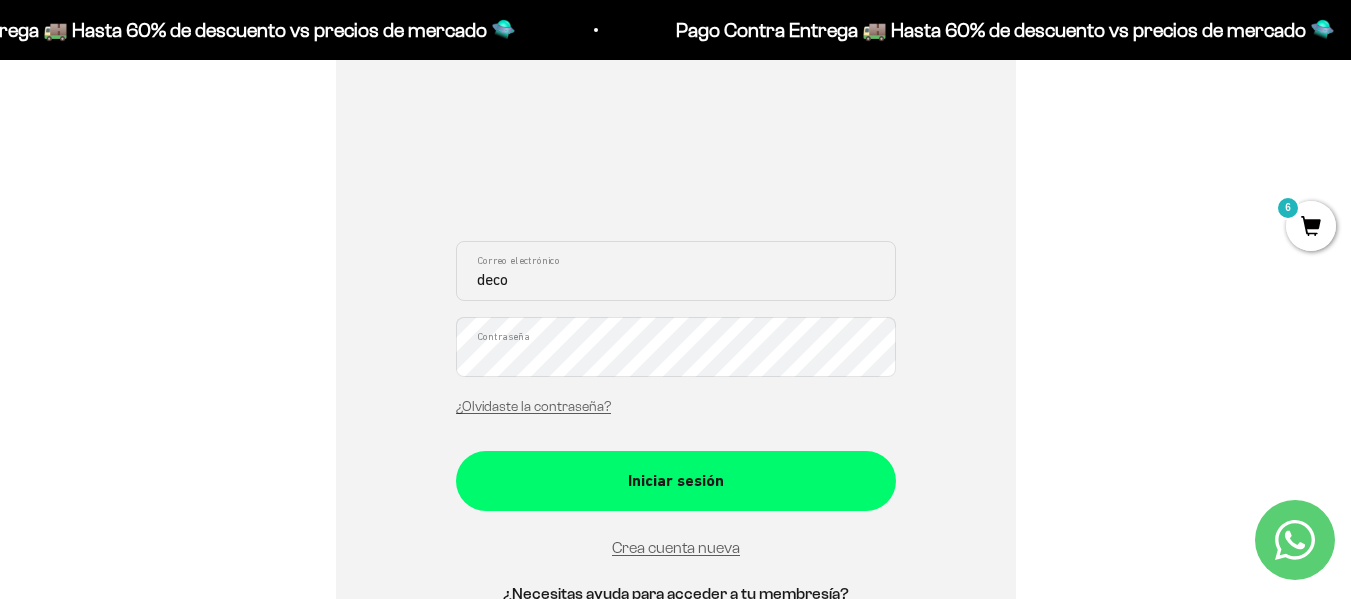 type on "[EMAIL_ADDRESS][DOMAIN_NAME]" 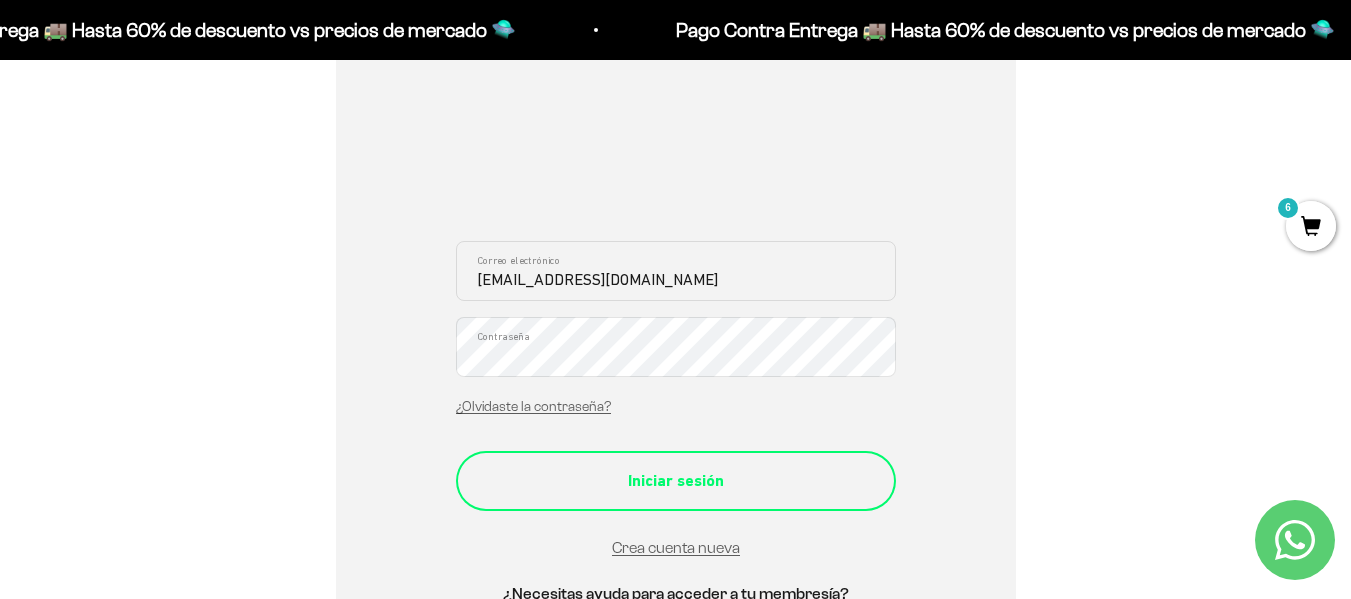 click on "Iniciar sesión" at bounding box center (676, 481) 